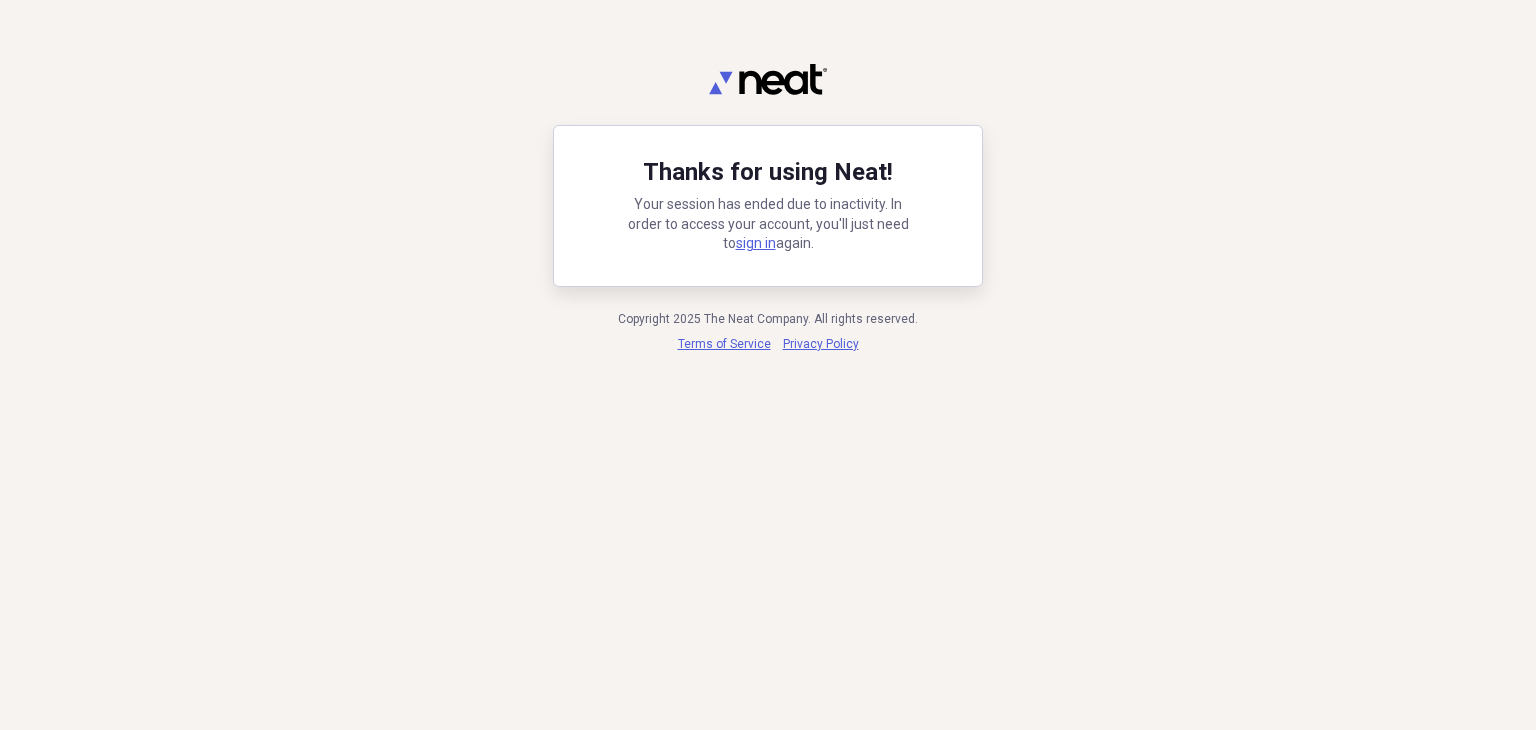 scroll, scrollTop: 0, scrollLeft: 0, axis: both 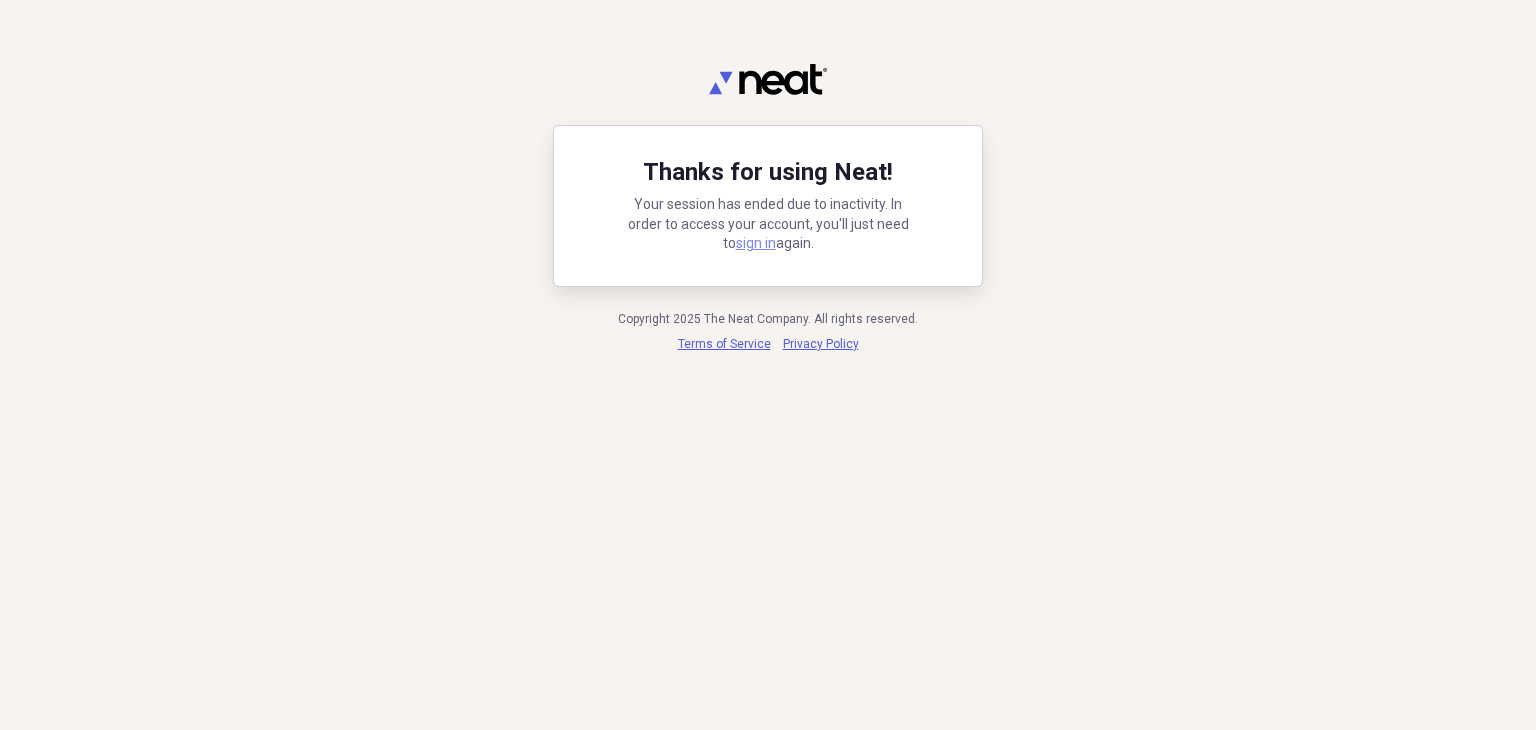 click on "sign in" at bounding box center [756, 243] 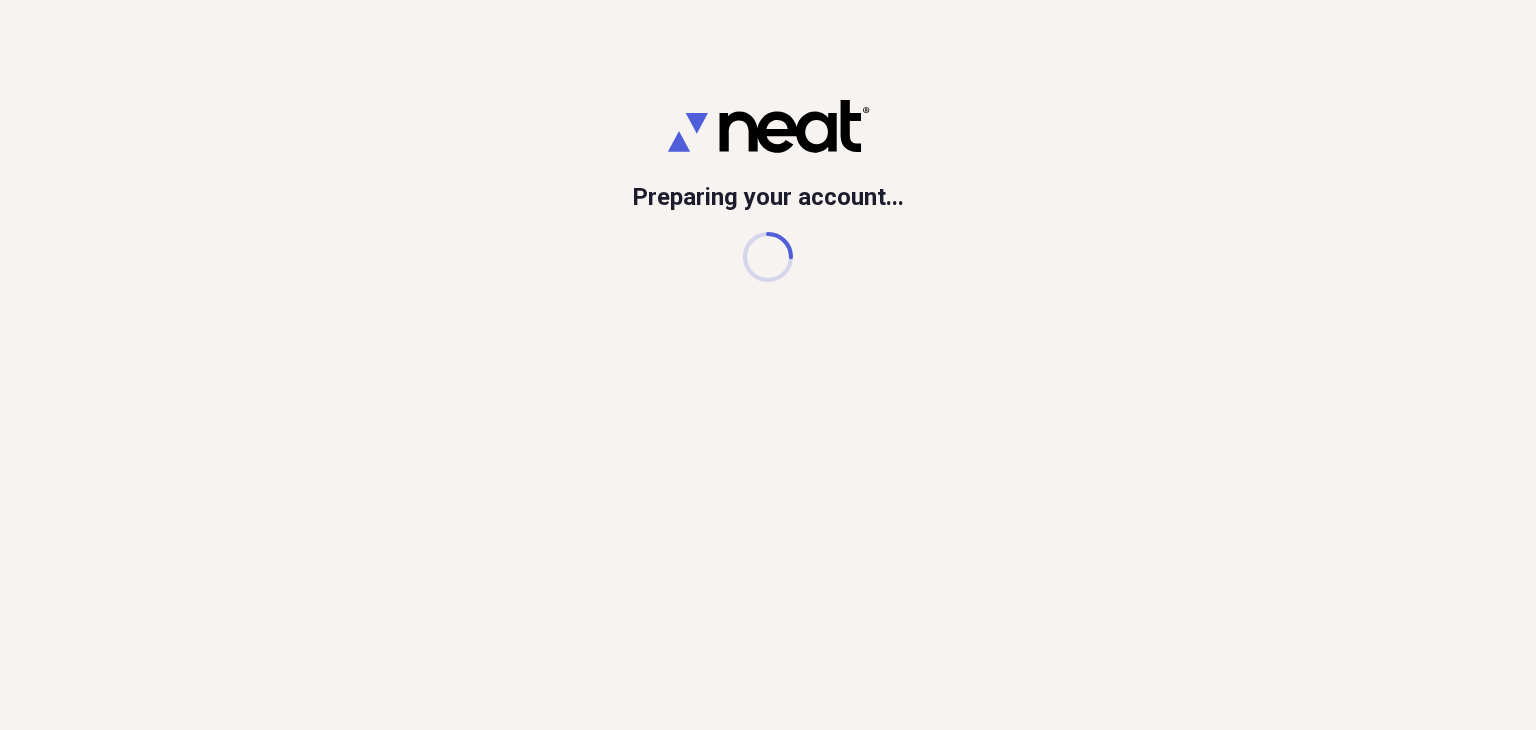 scroll, scrollTop: 0, scrollLeft: 0, axis: both 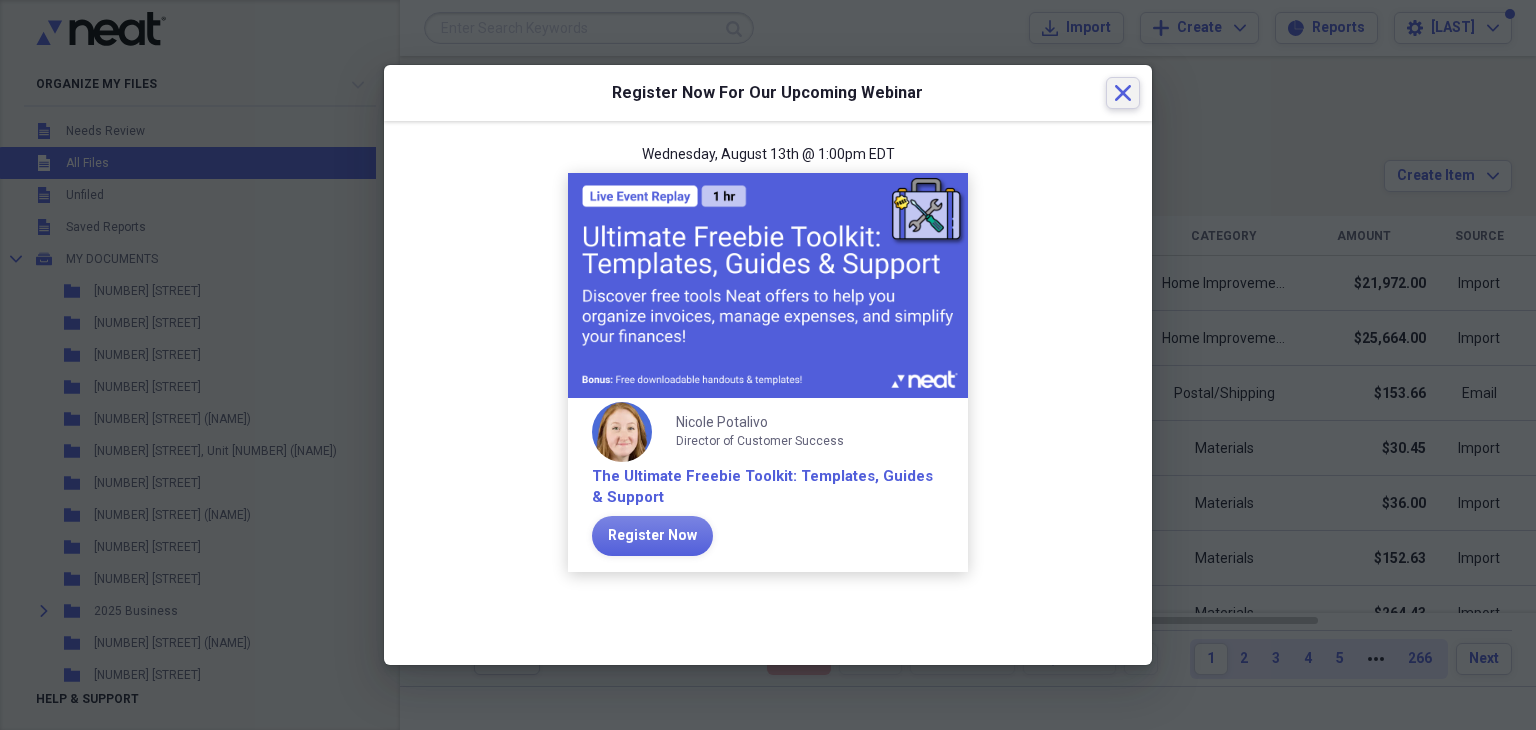 click 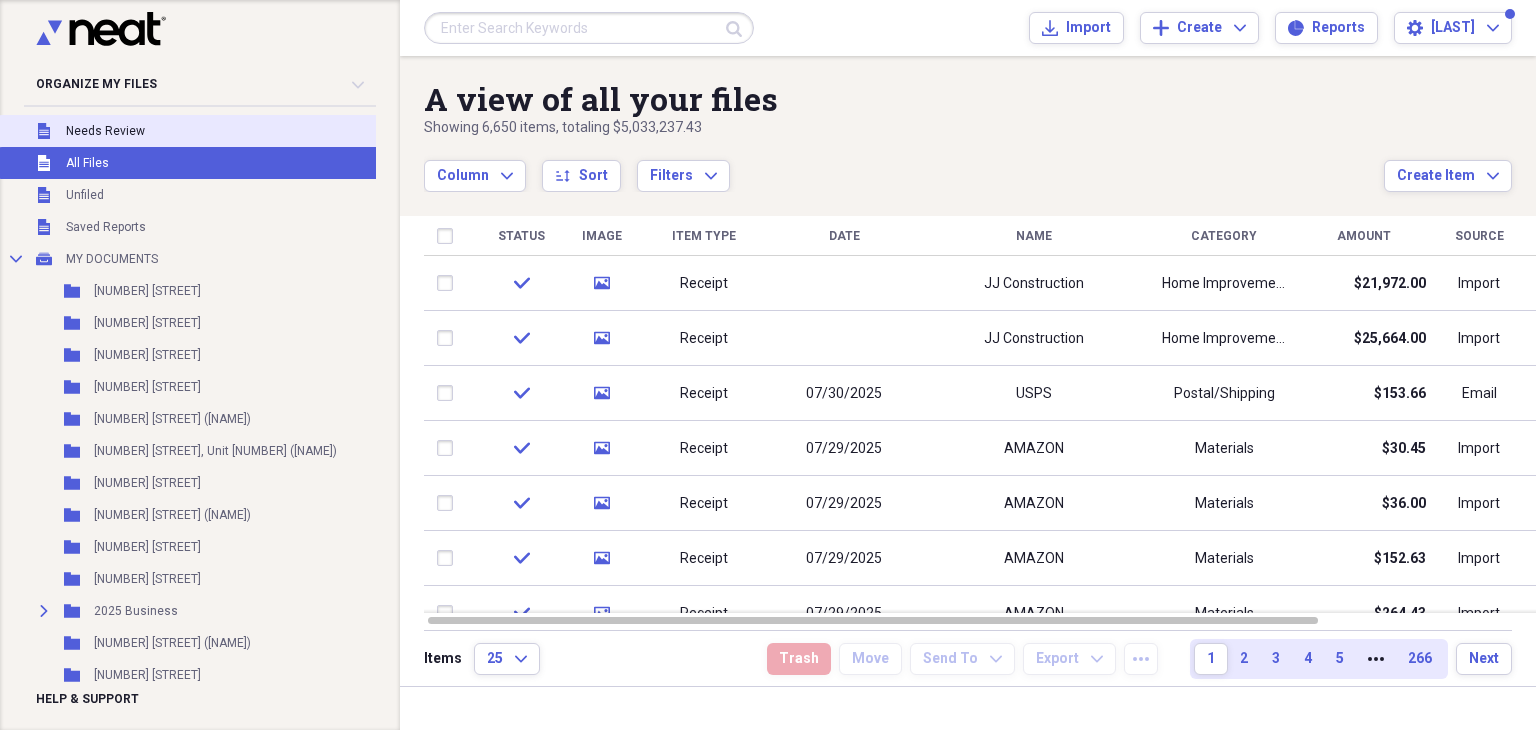 click on "Needs Review" at bounding box center (105, 131) 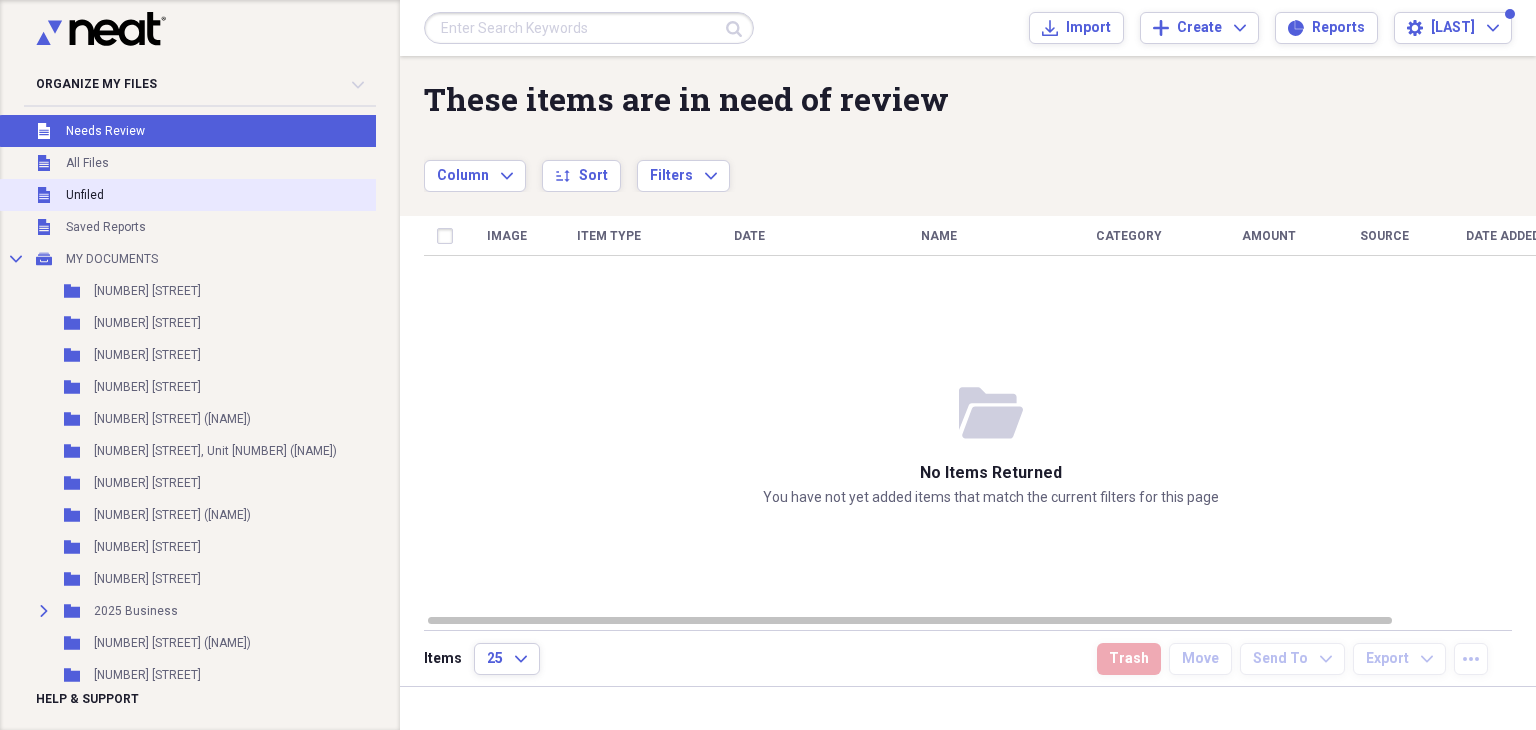 click on "Unfiled" at bounding box center (85, 195) 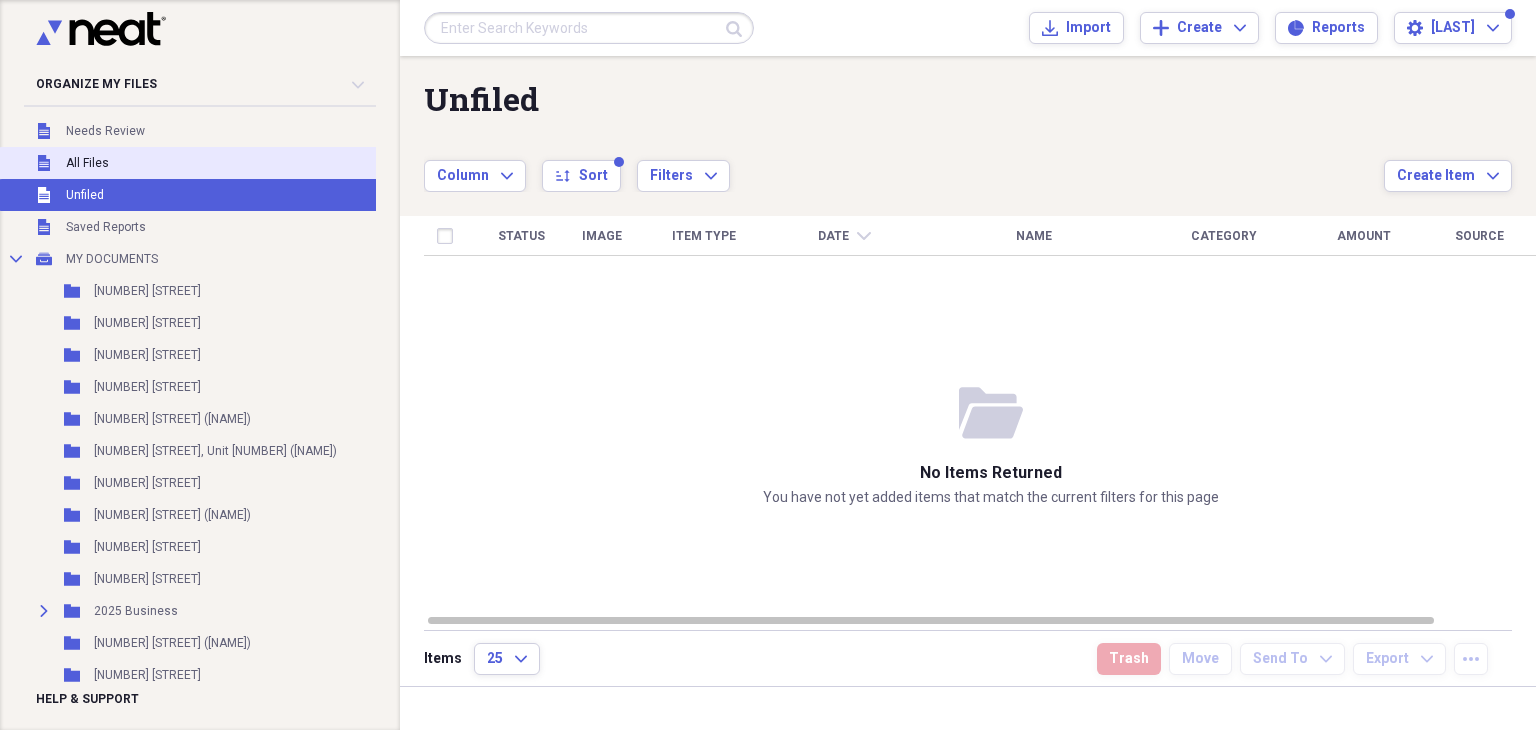 click on "All Files" at bounding box center [87, 163] 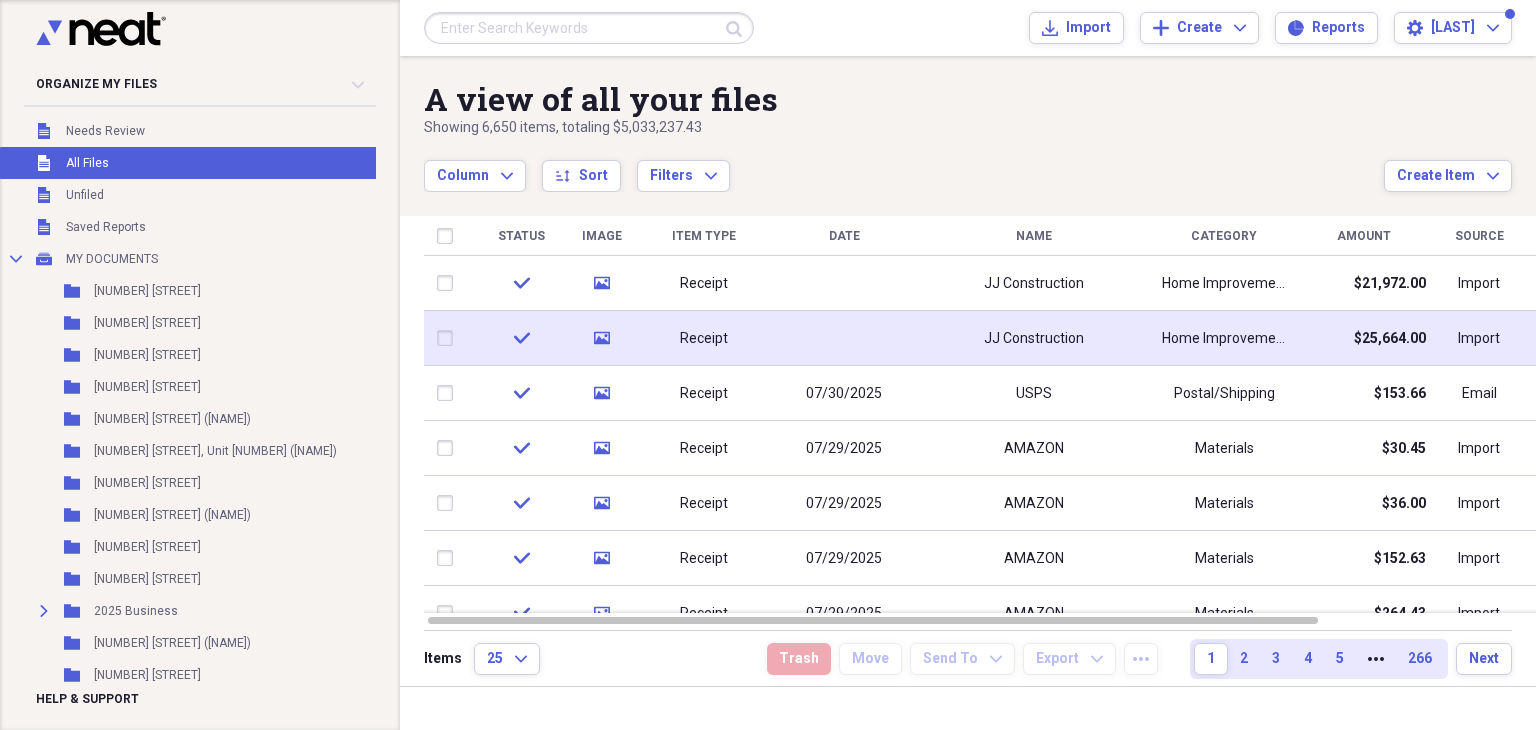 click on "JJ Construction" at bounding box center [1034, 339] 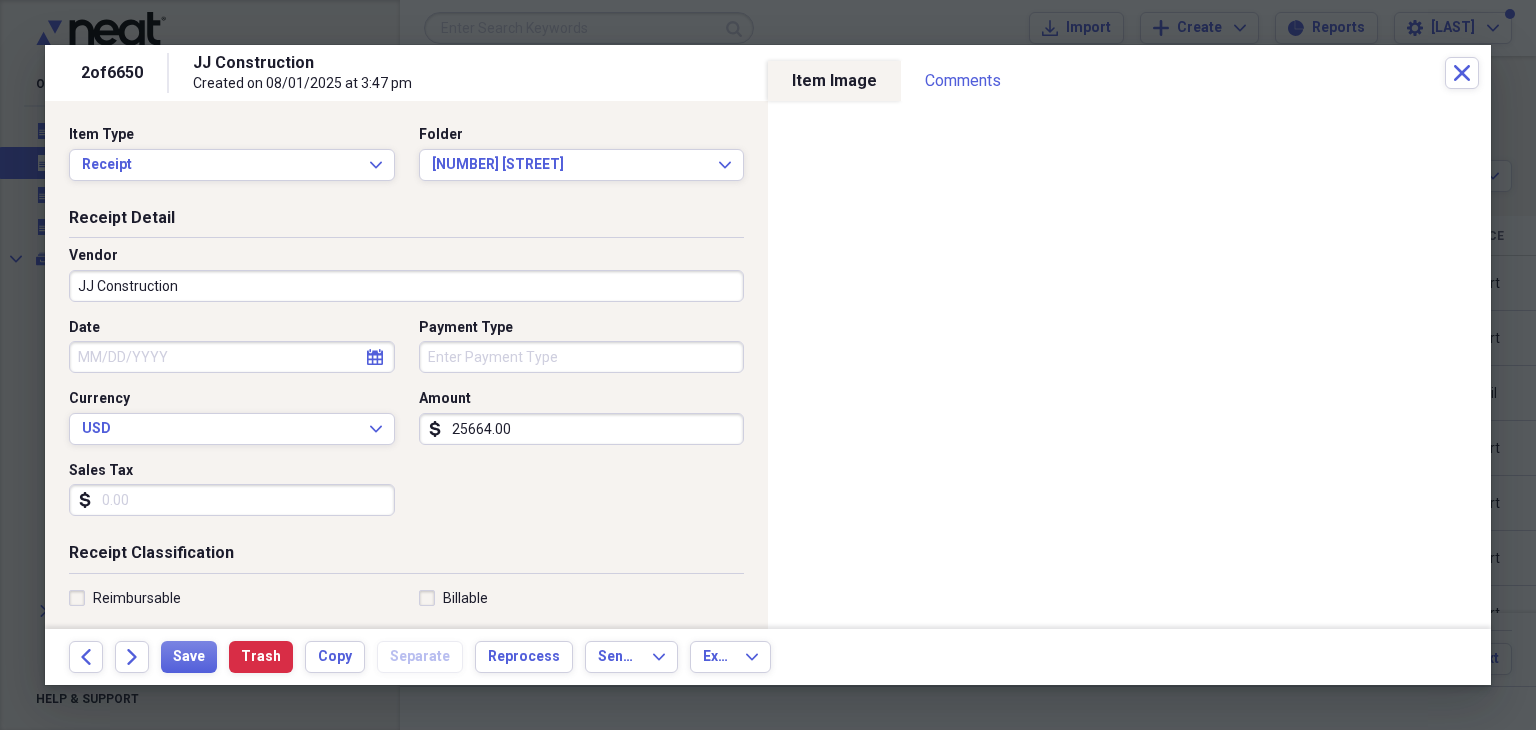click on "calendar" 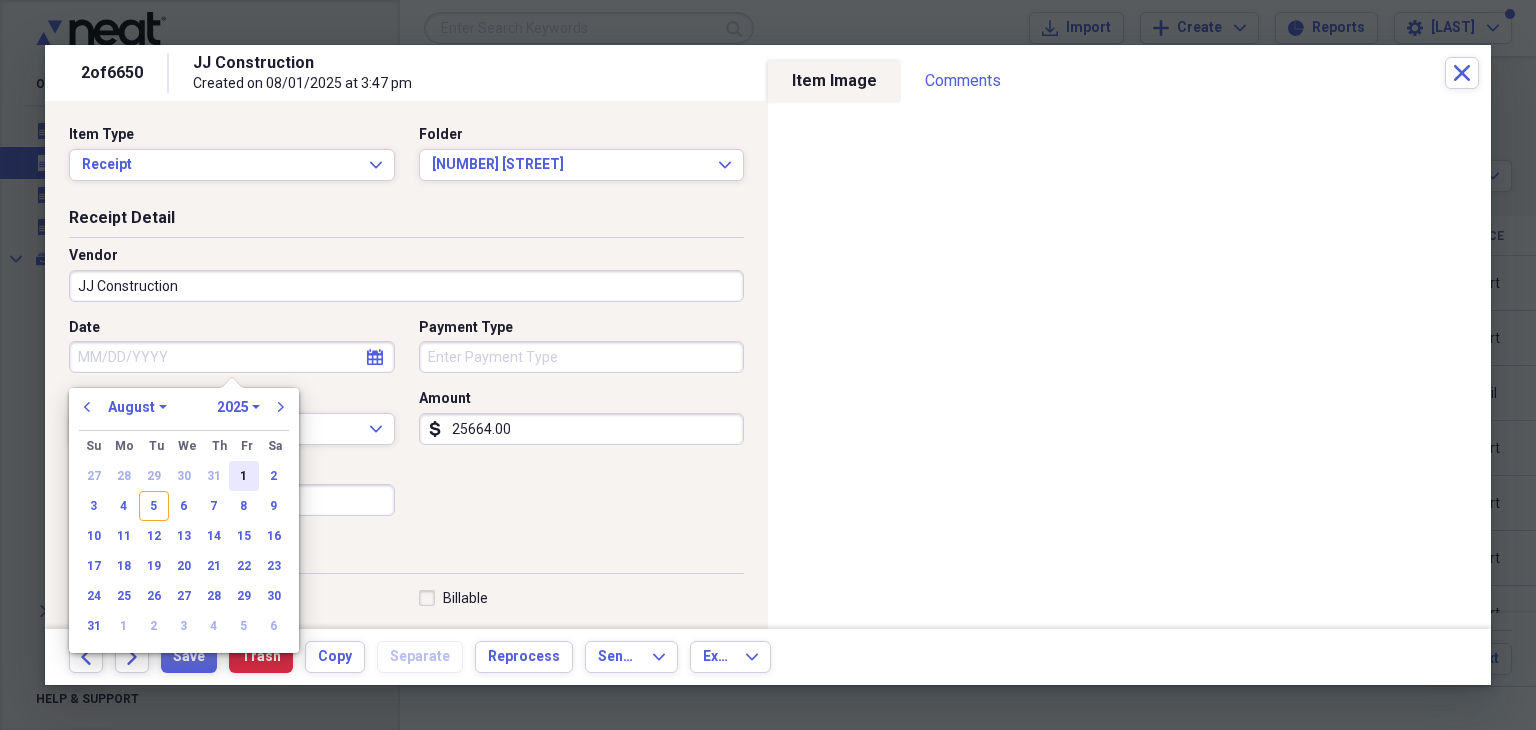 click on "1" at bounding box center [244, 476] 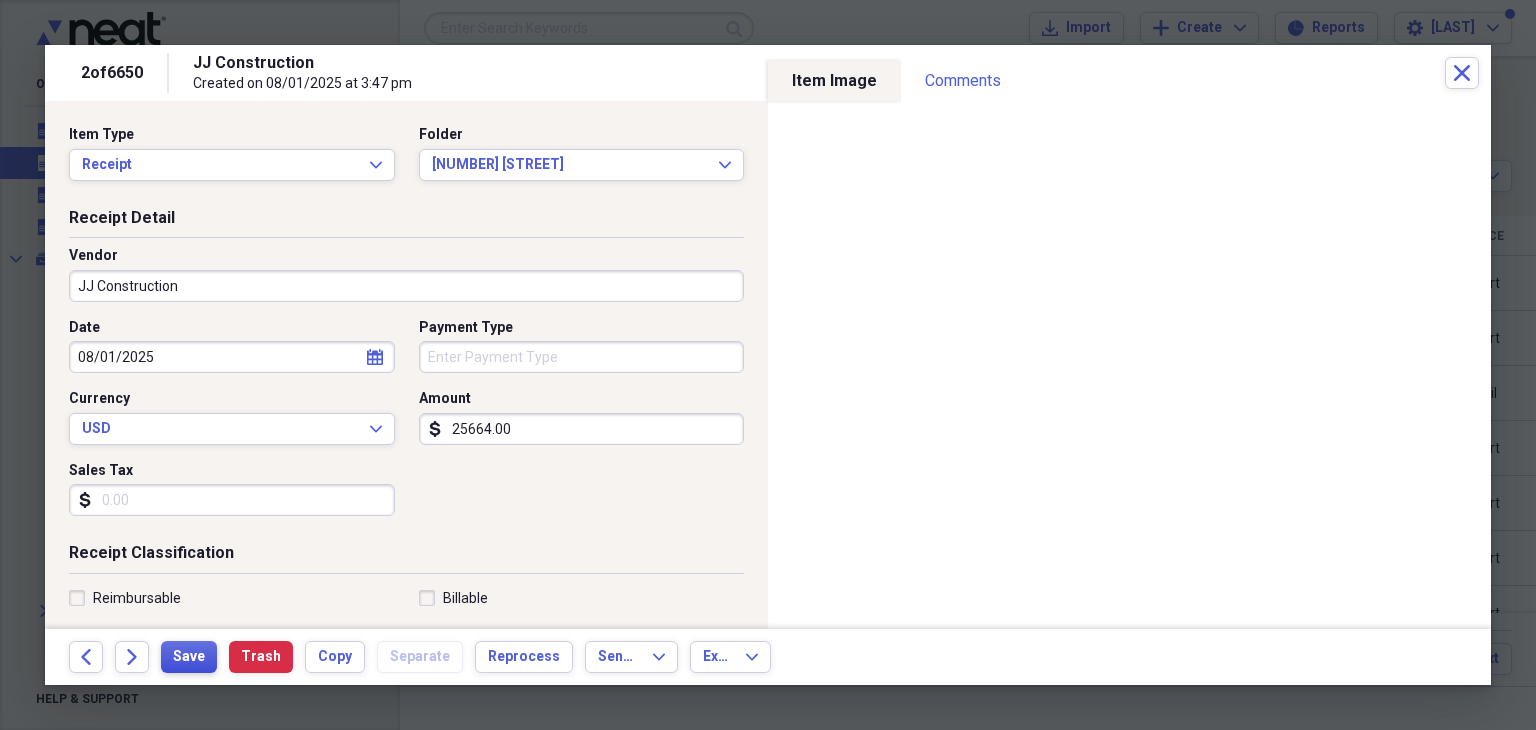 click on "Save" at bounding box center [189, 657] 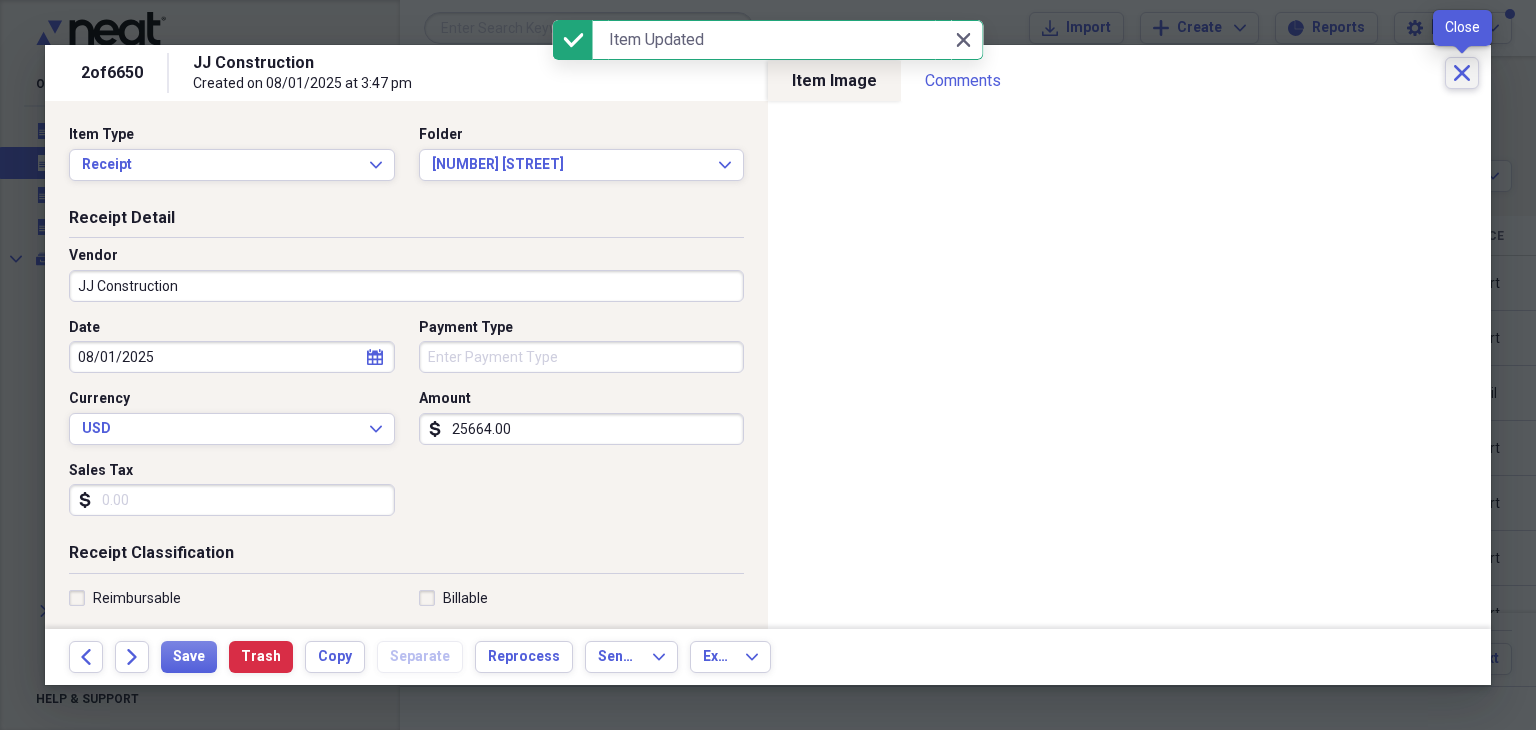 click 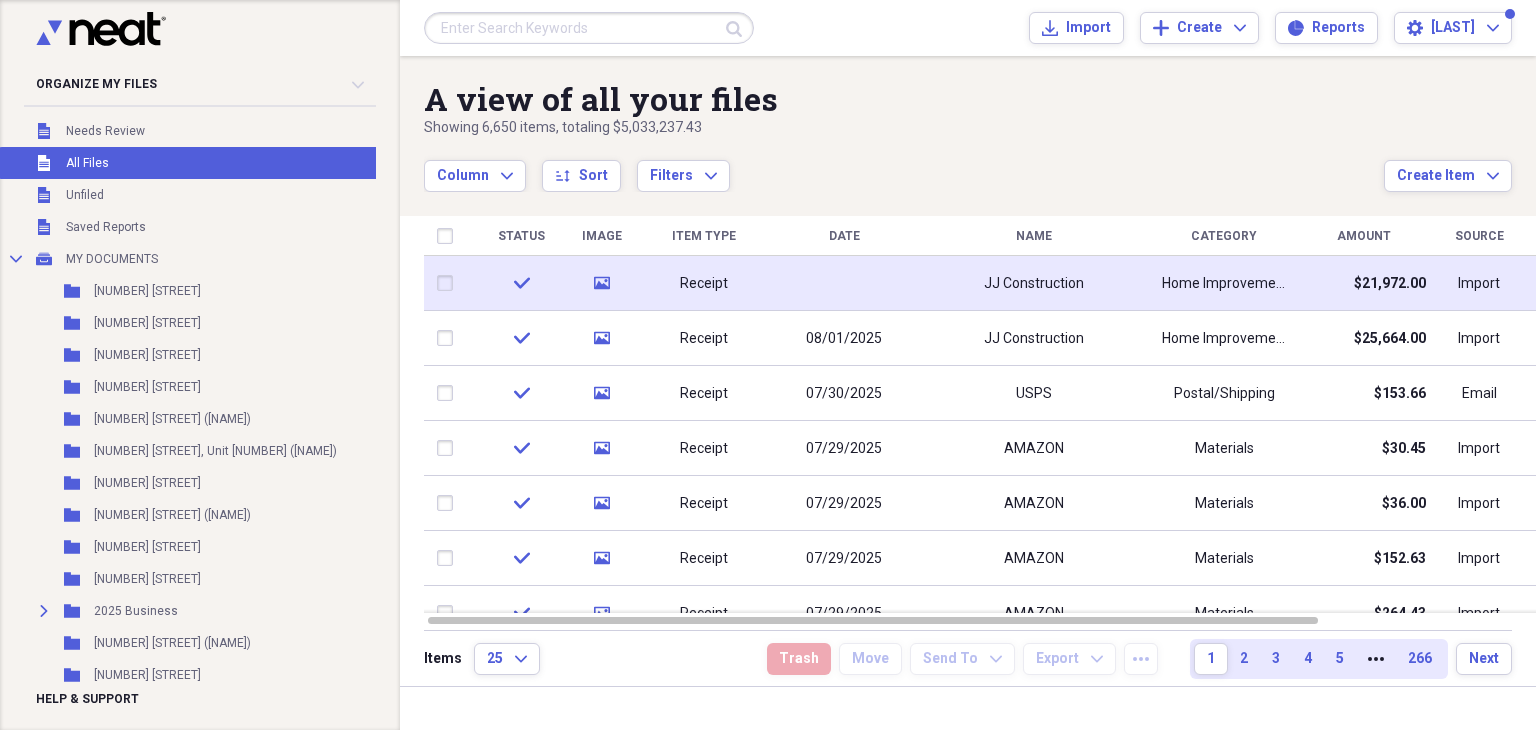 click on "JJ Construction" at bounding box center [1034, 284] 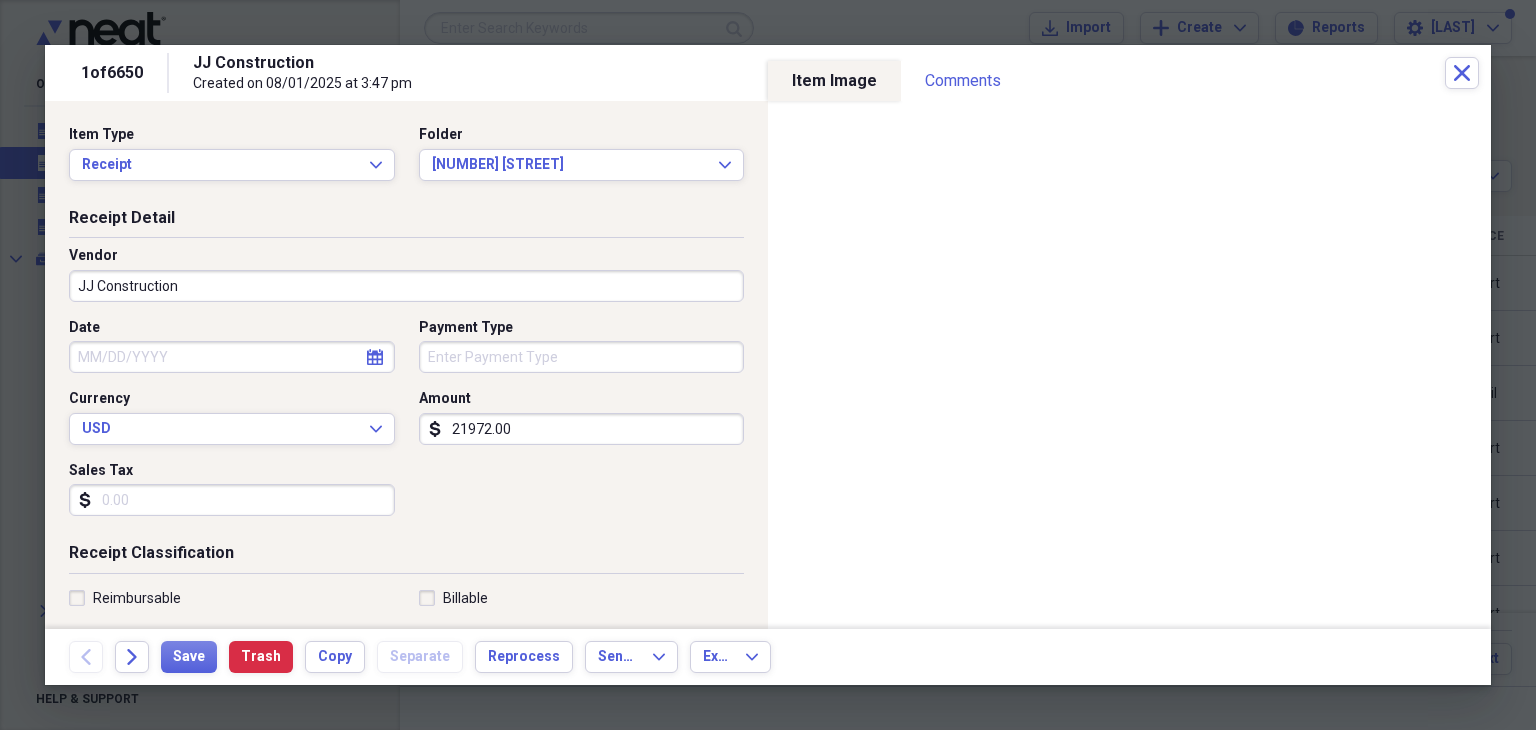 click 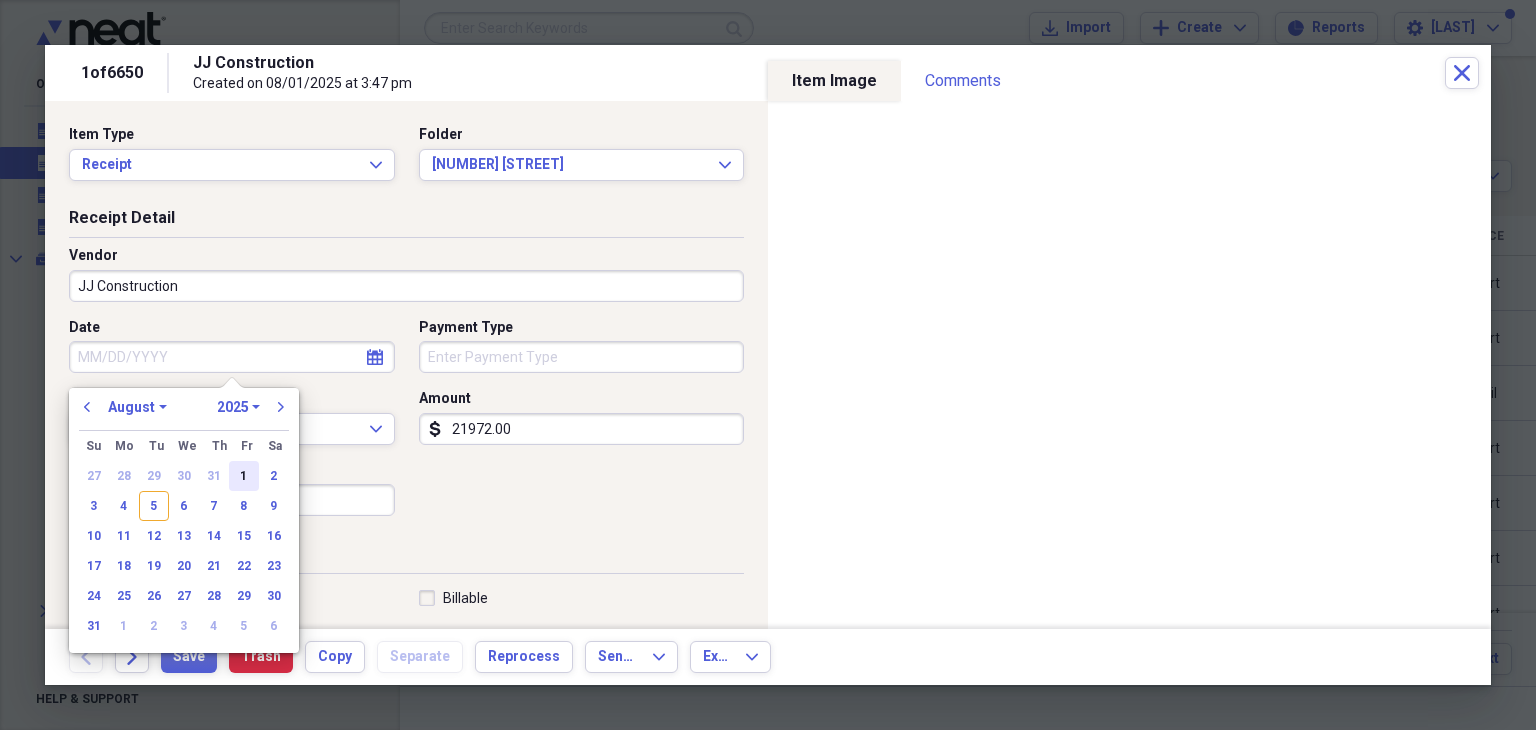 click on "1" at bounding box center (244, 476) 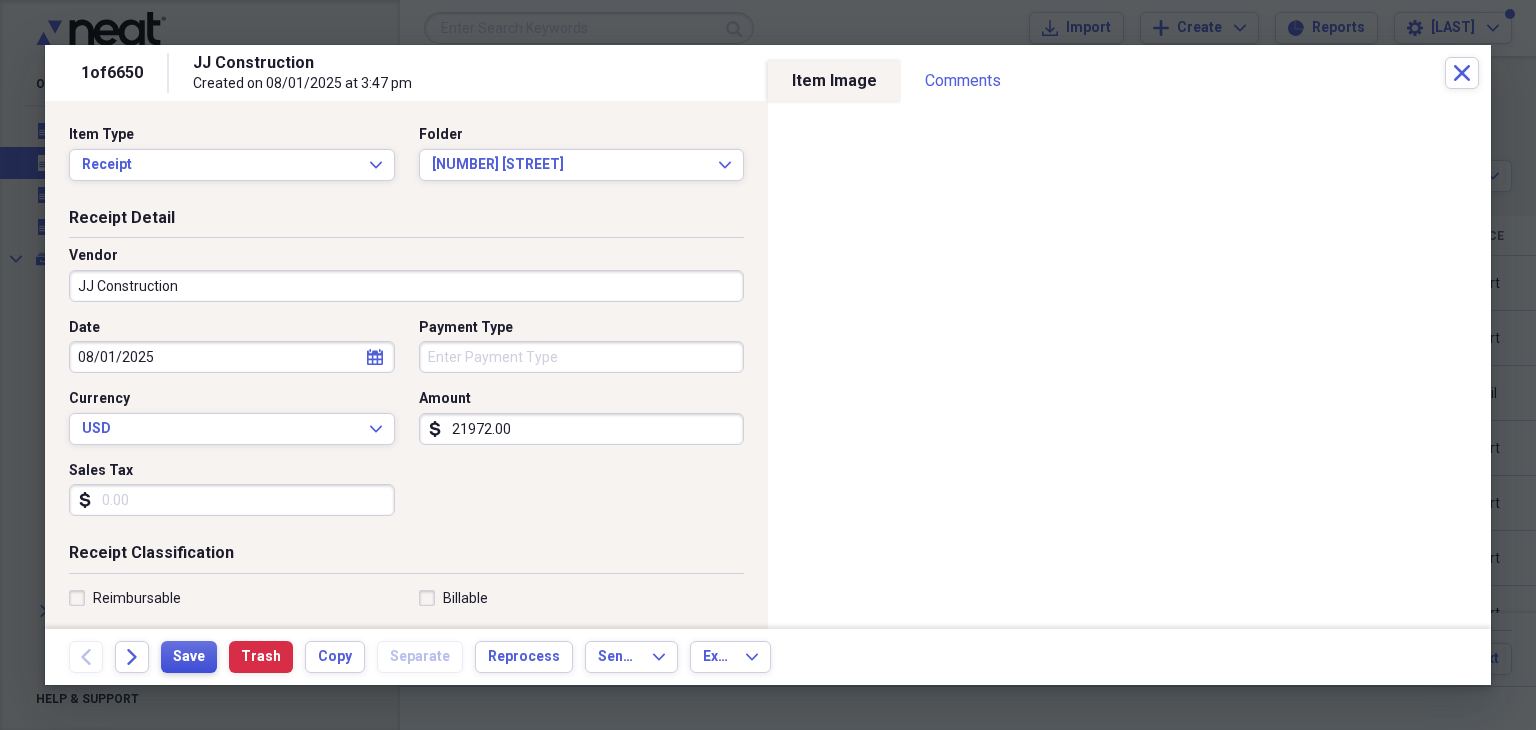 click on "Save" at bounding box center [189, 657] 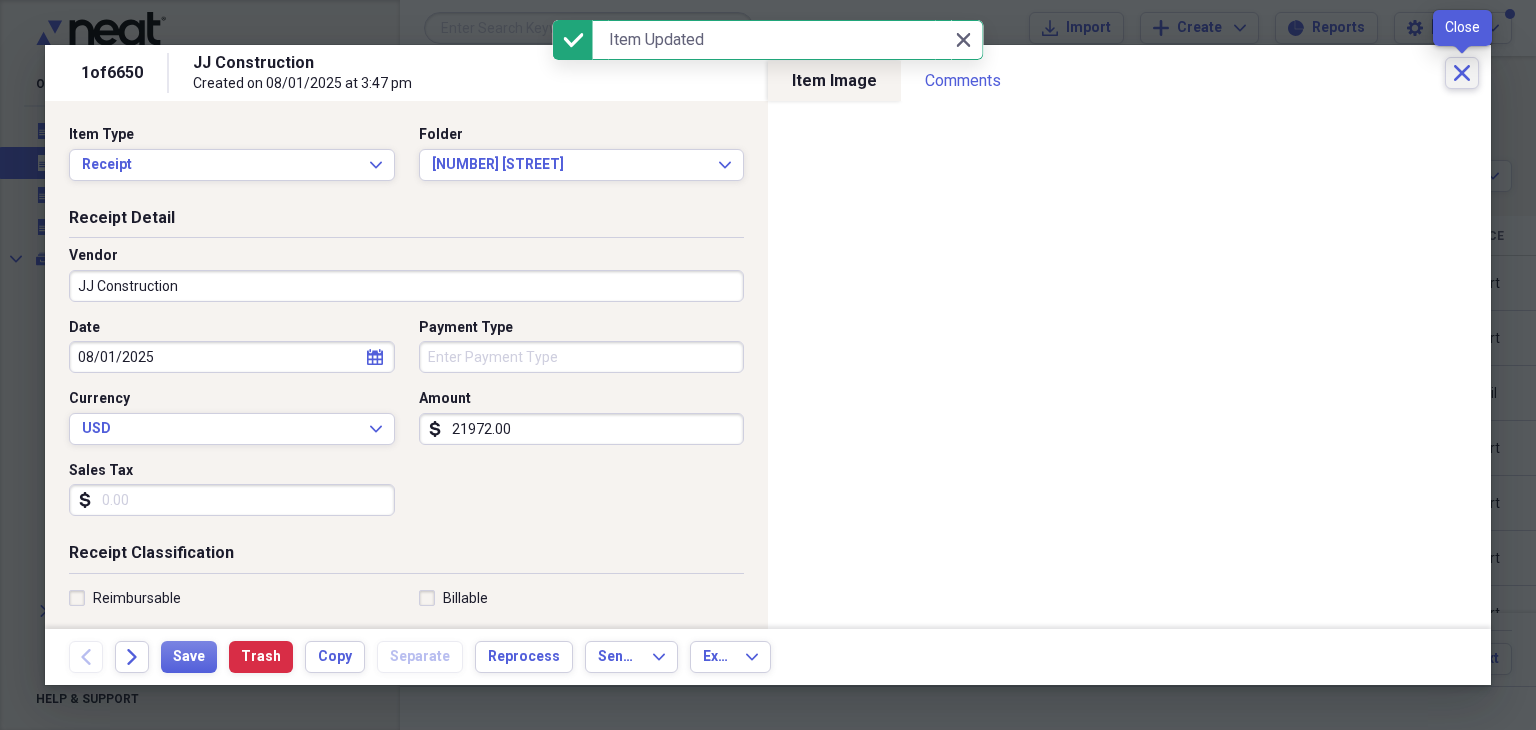 click on "Close" at bounding box center [1462, 73] 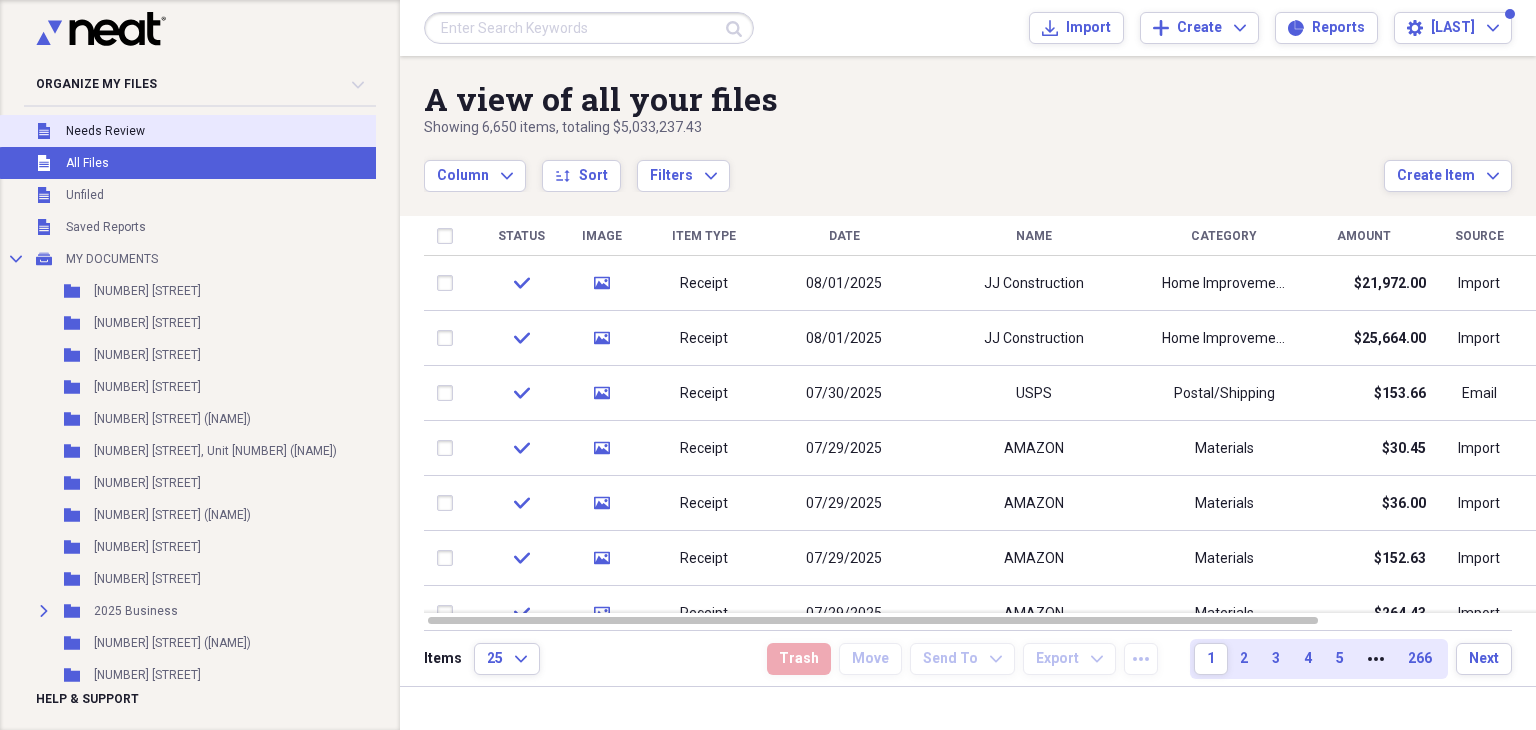 click on "Needs Review" at bounding box center [105, 131] 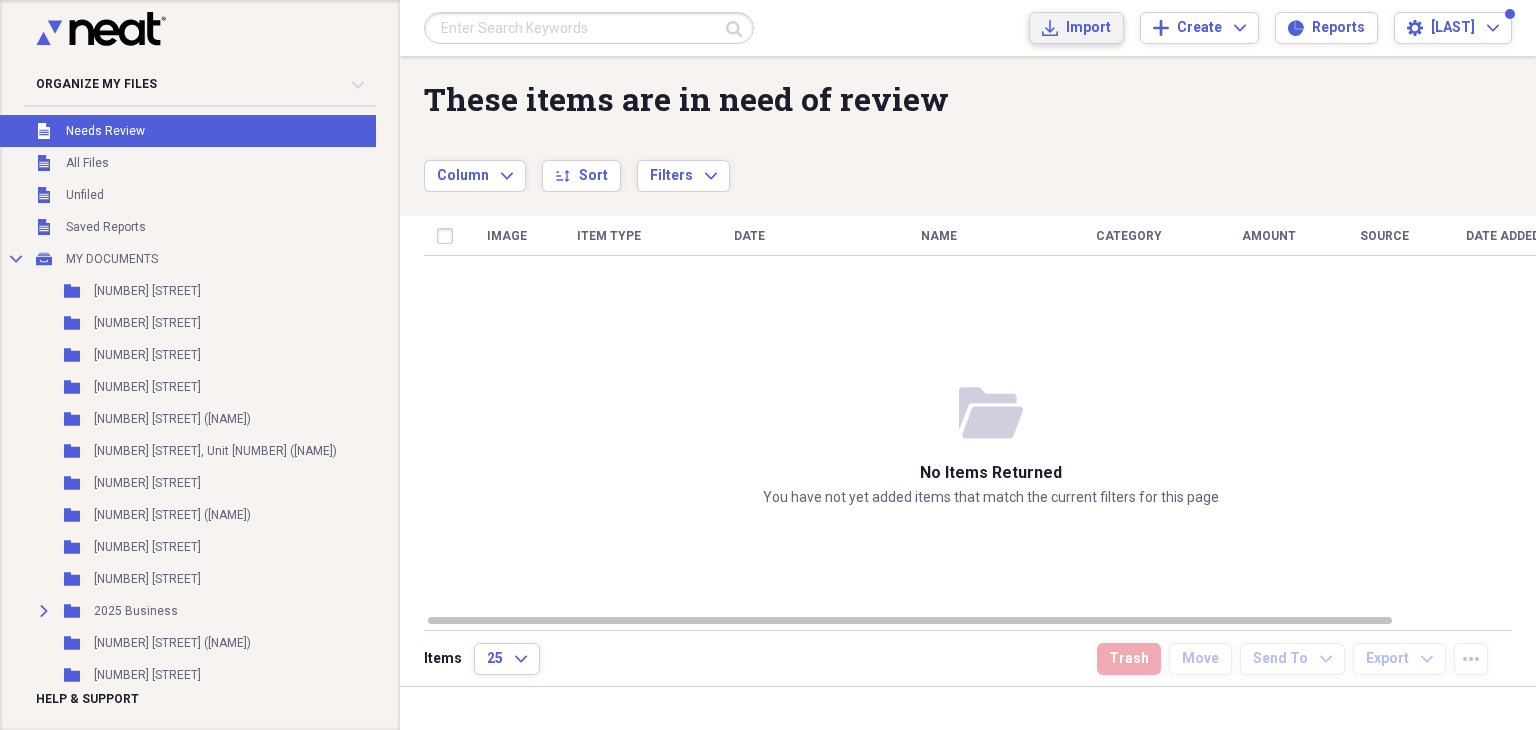 click on "Import" at bounding box center (1088, 28) 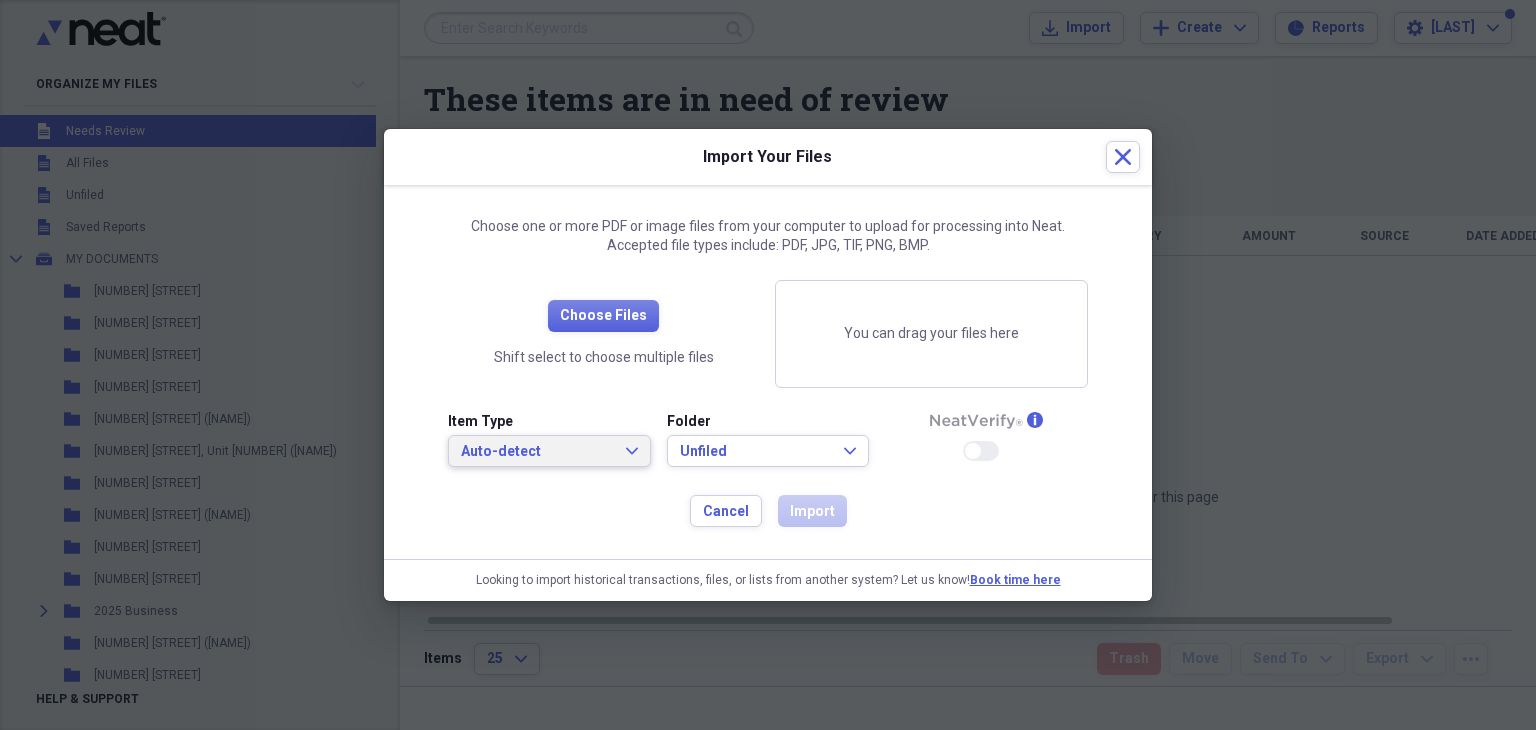 click on "Auto-detect Expand" at bounding box center (549, 451) 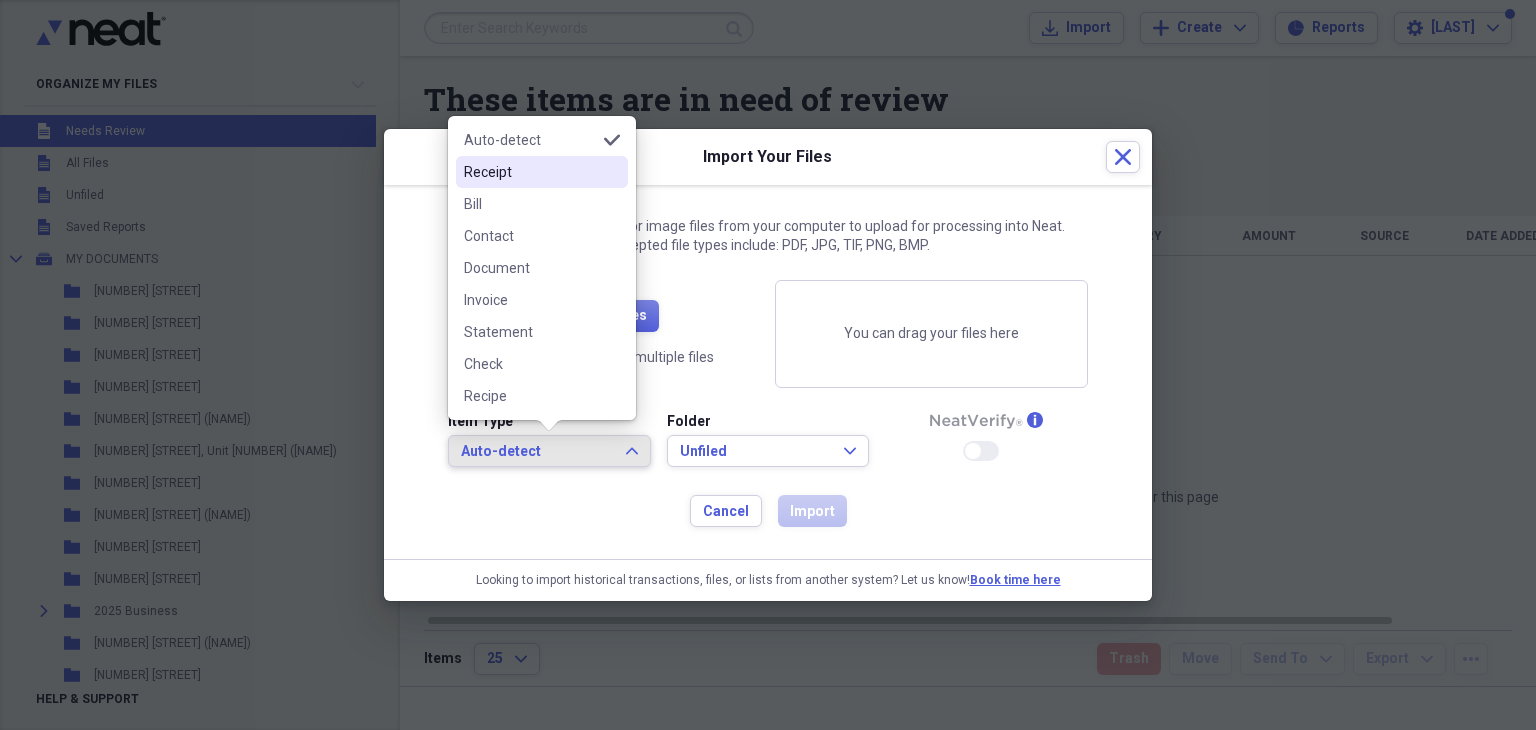 click on "Receipt" at bounding box center [542, 172] 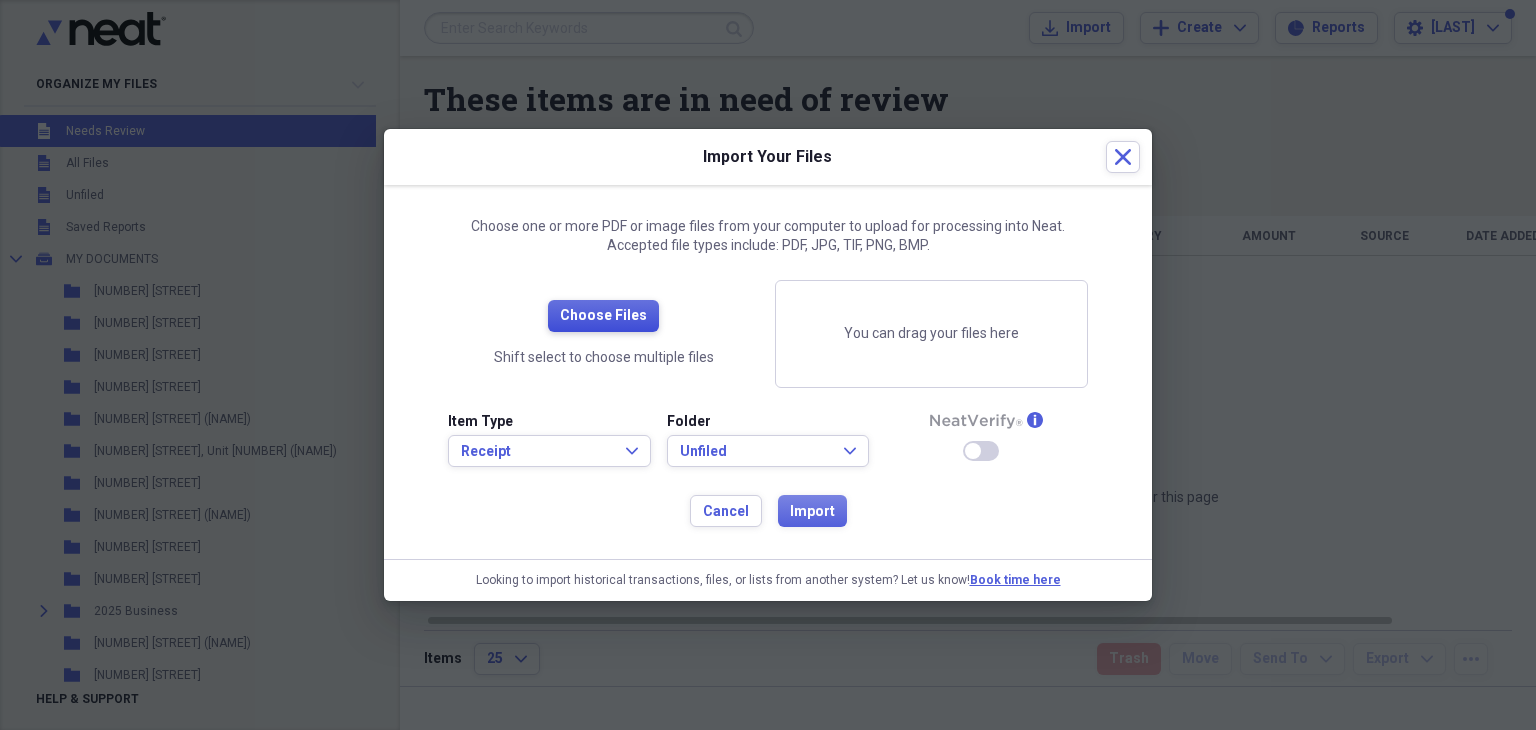 click on "Choose Files" at bounding box center [603, 316] 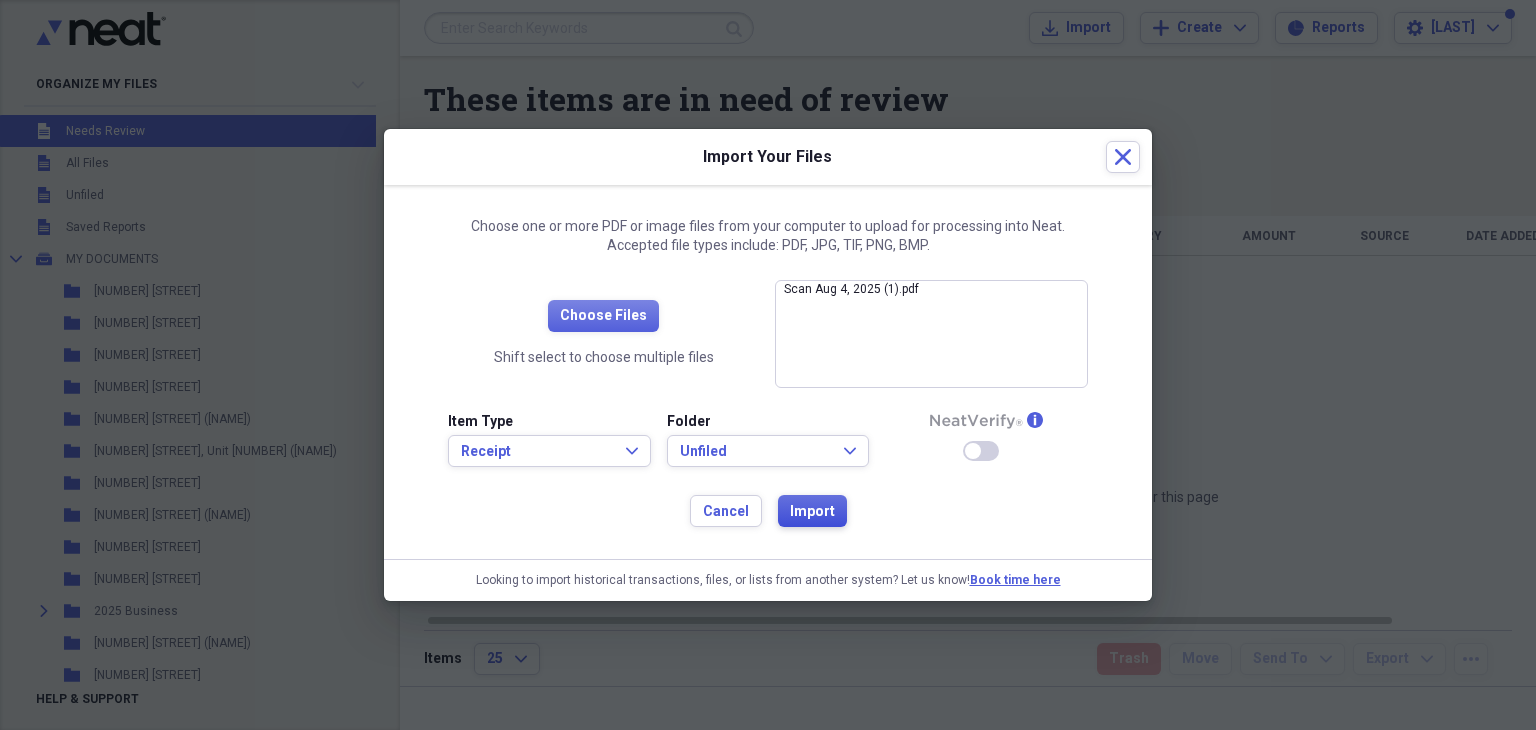 click on "Import" at bounding box center (812, 512) 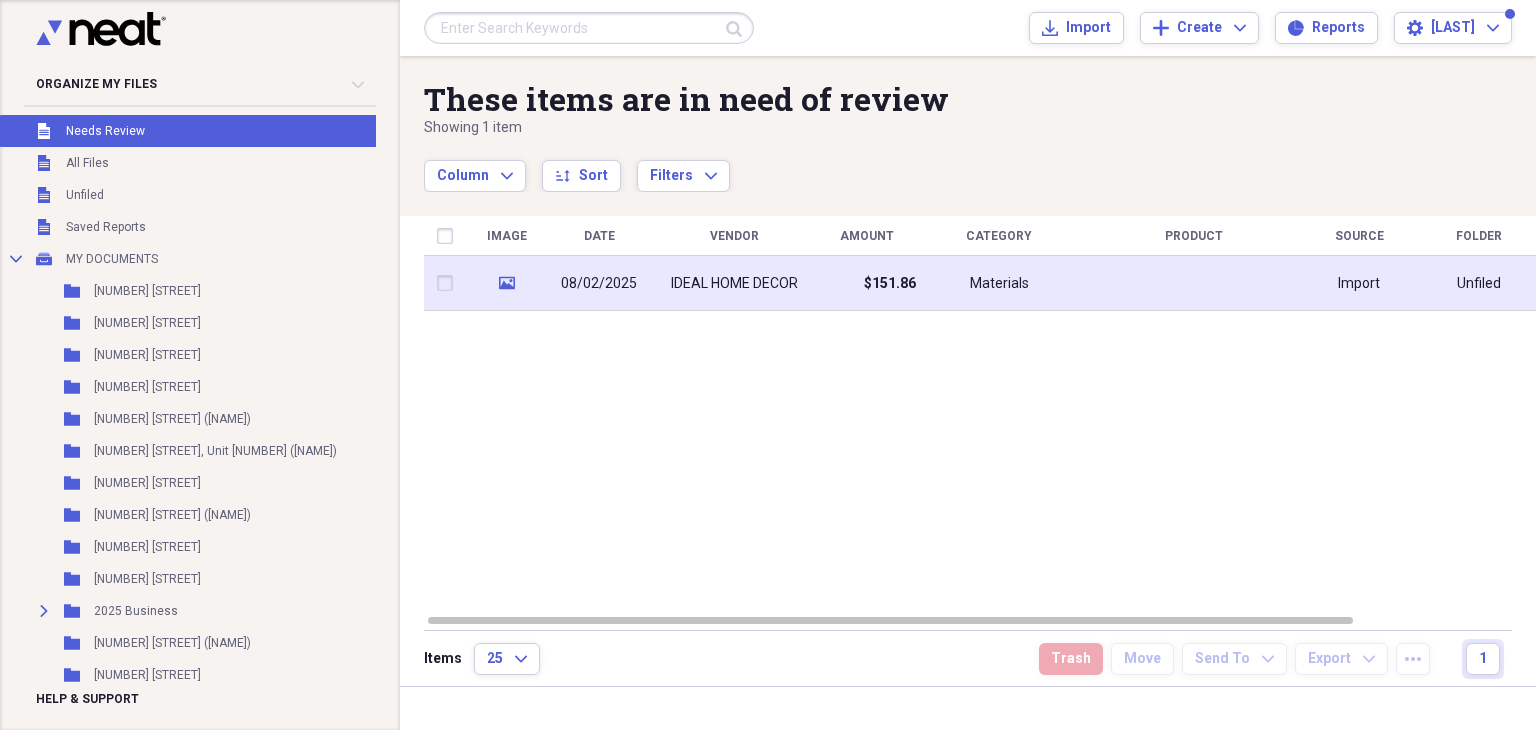 click on "IDEAL HOME DECOR" at bounding box center [734, 284] 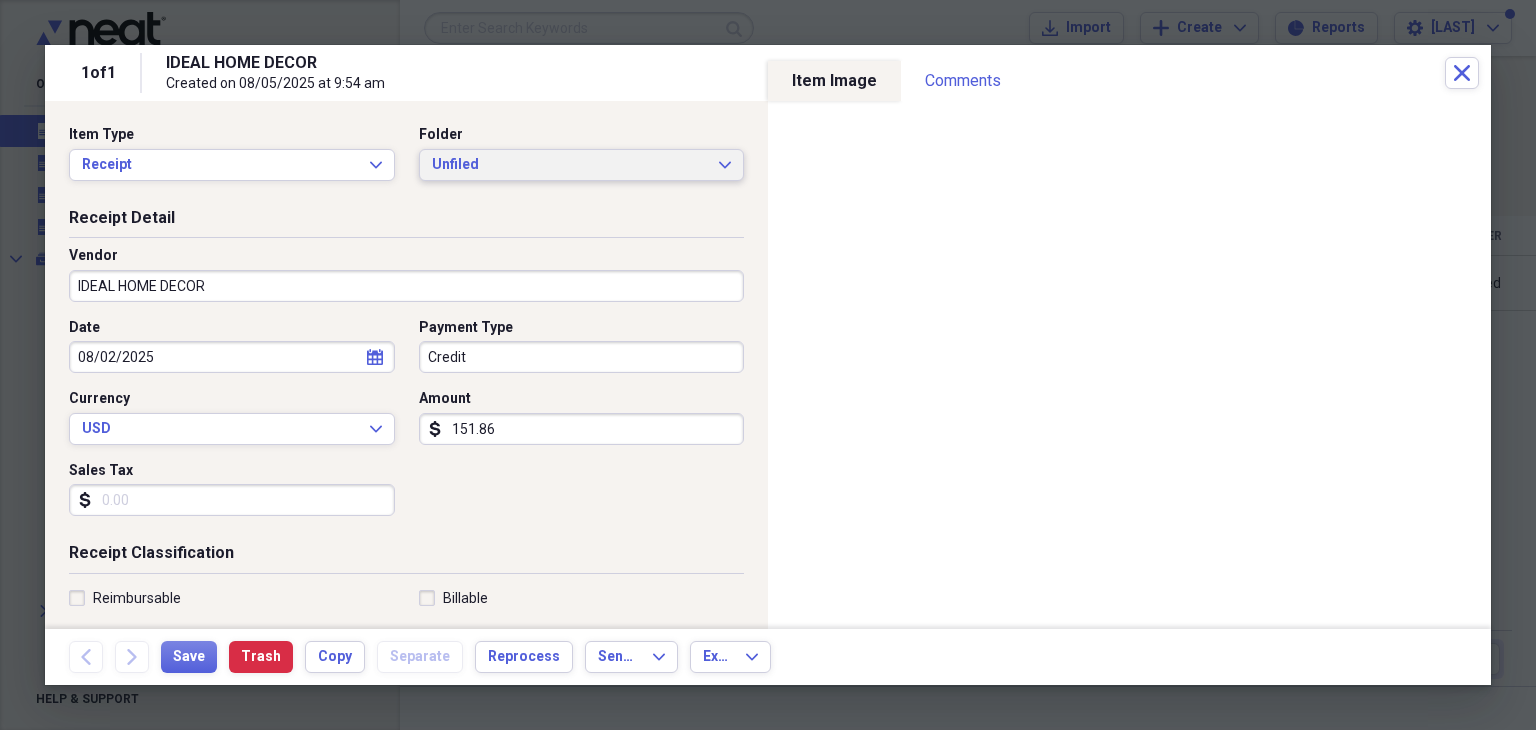 click on "Unfiled" at bounding box center [570, 165] 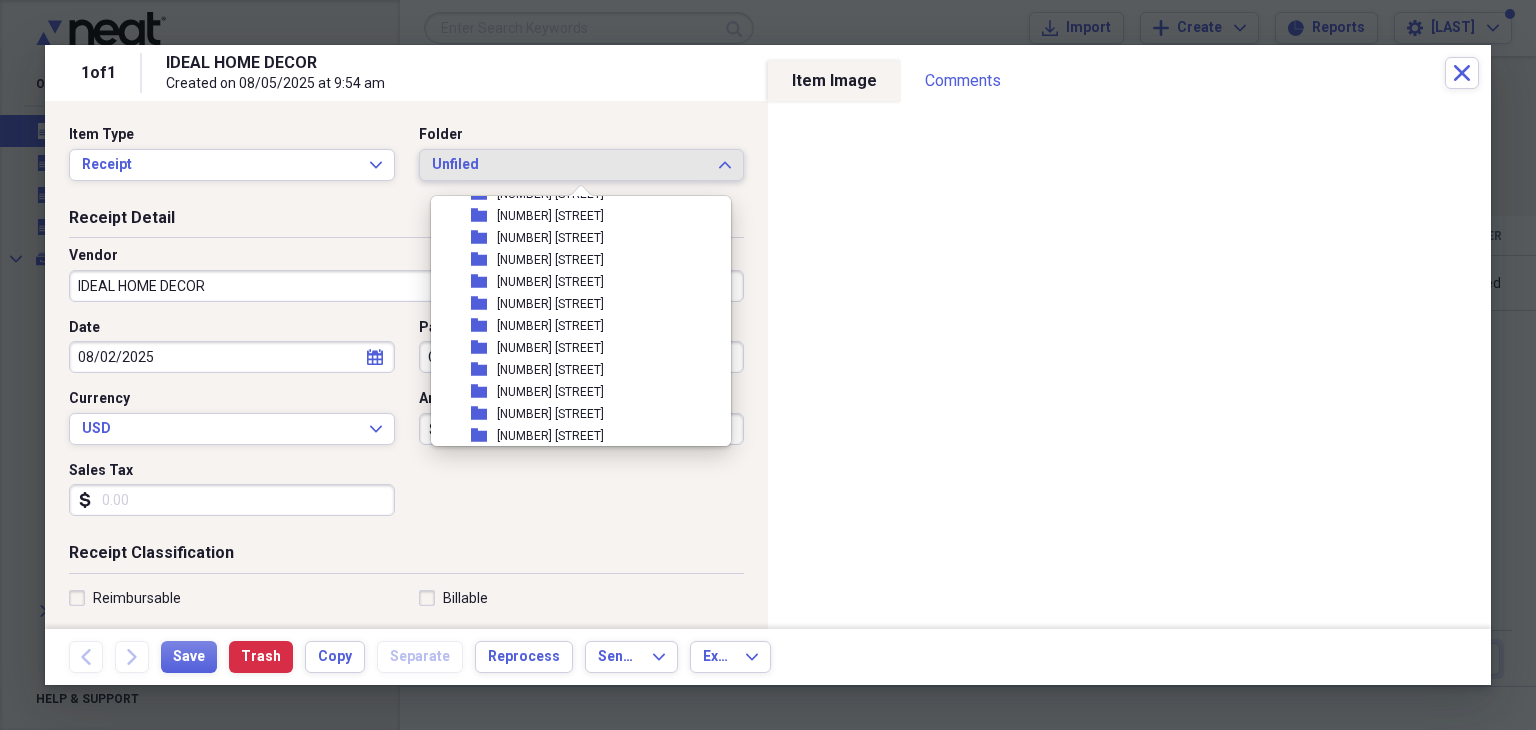 scroll, scrollTop: 608, scrollLeft: 0, axis: vertical 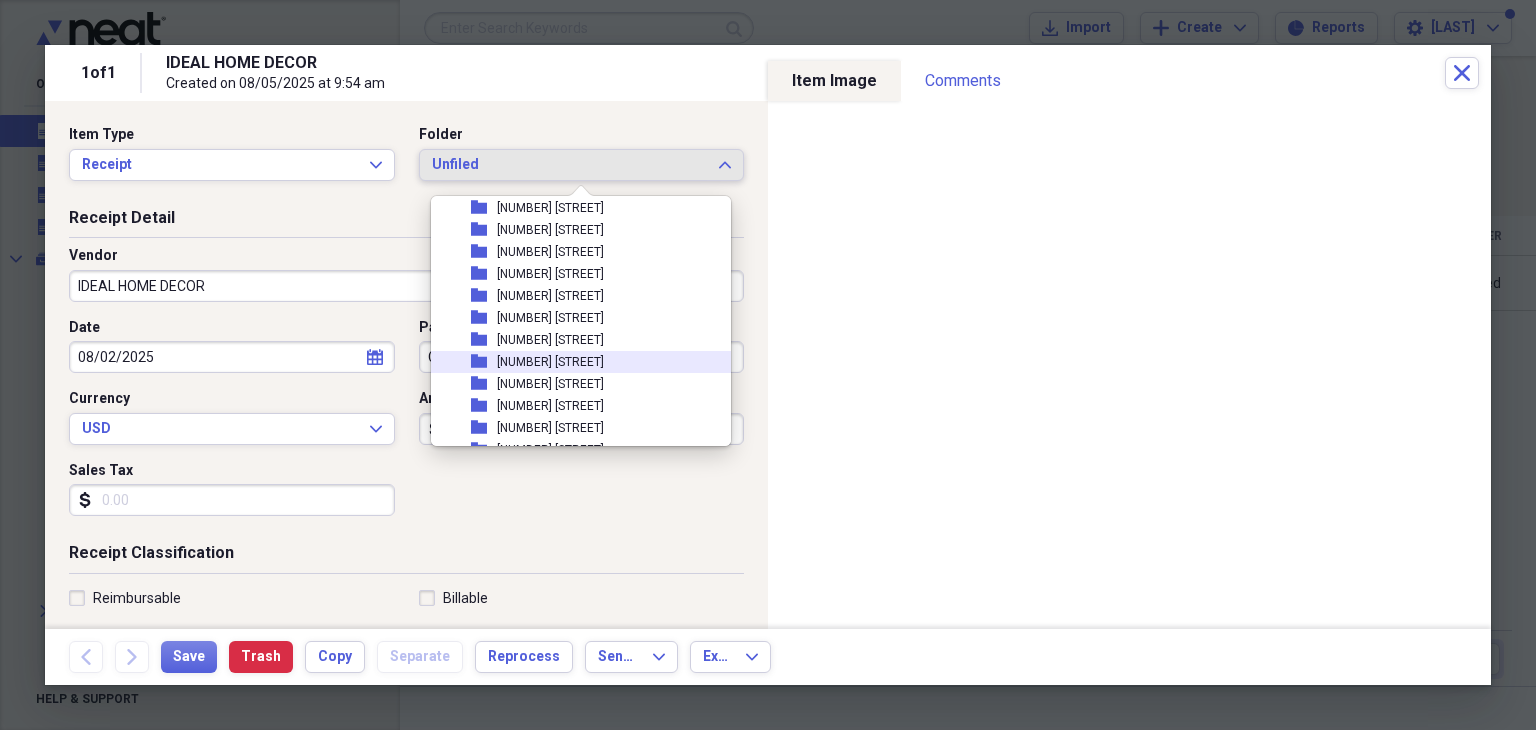 click on "[NUMBER] [STREET]" at bounding box center (550, 362) 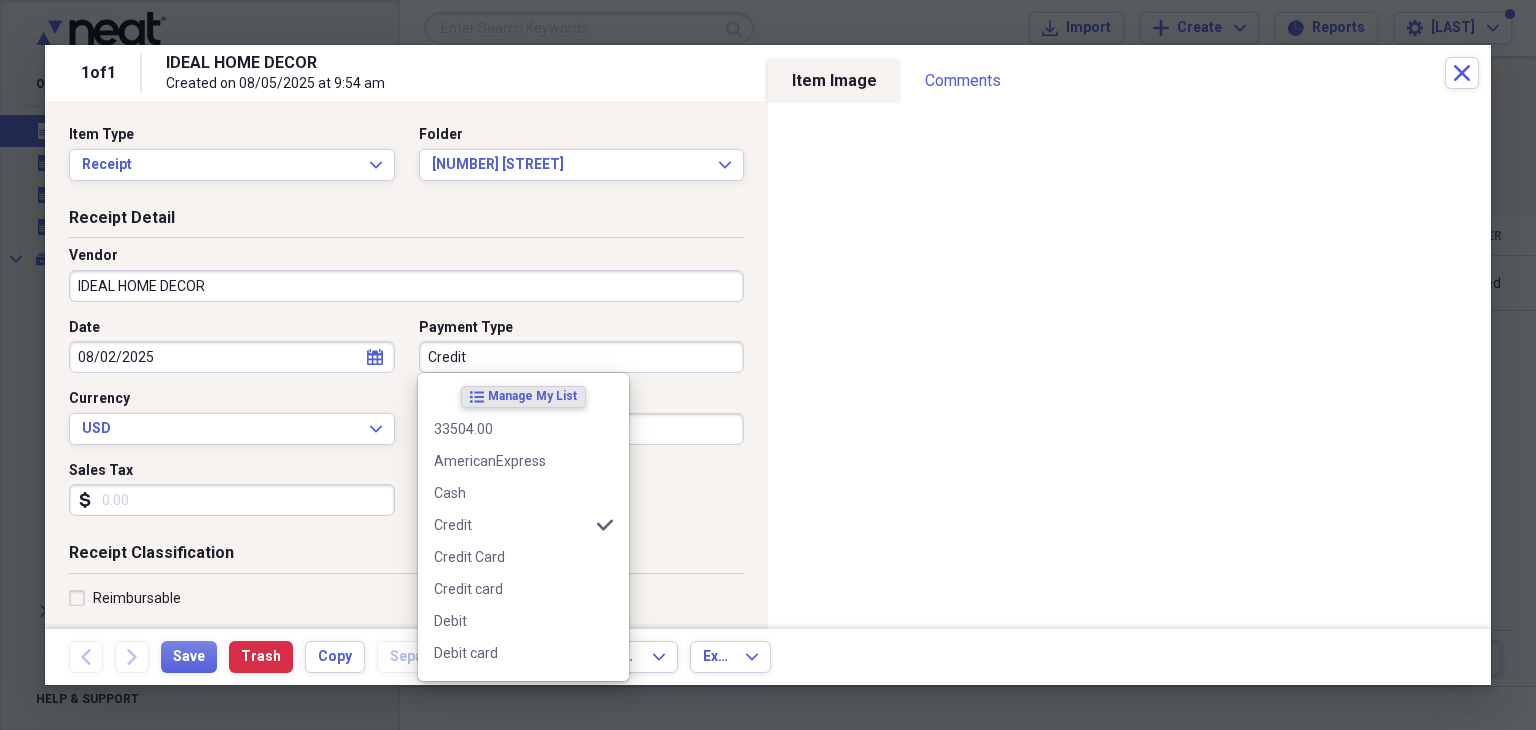 click on "Credit" at bounding box center (582, 357) 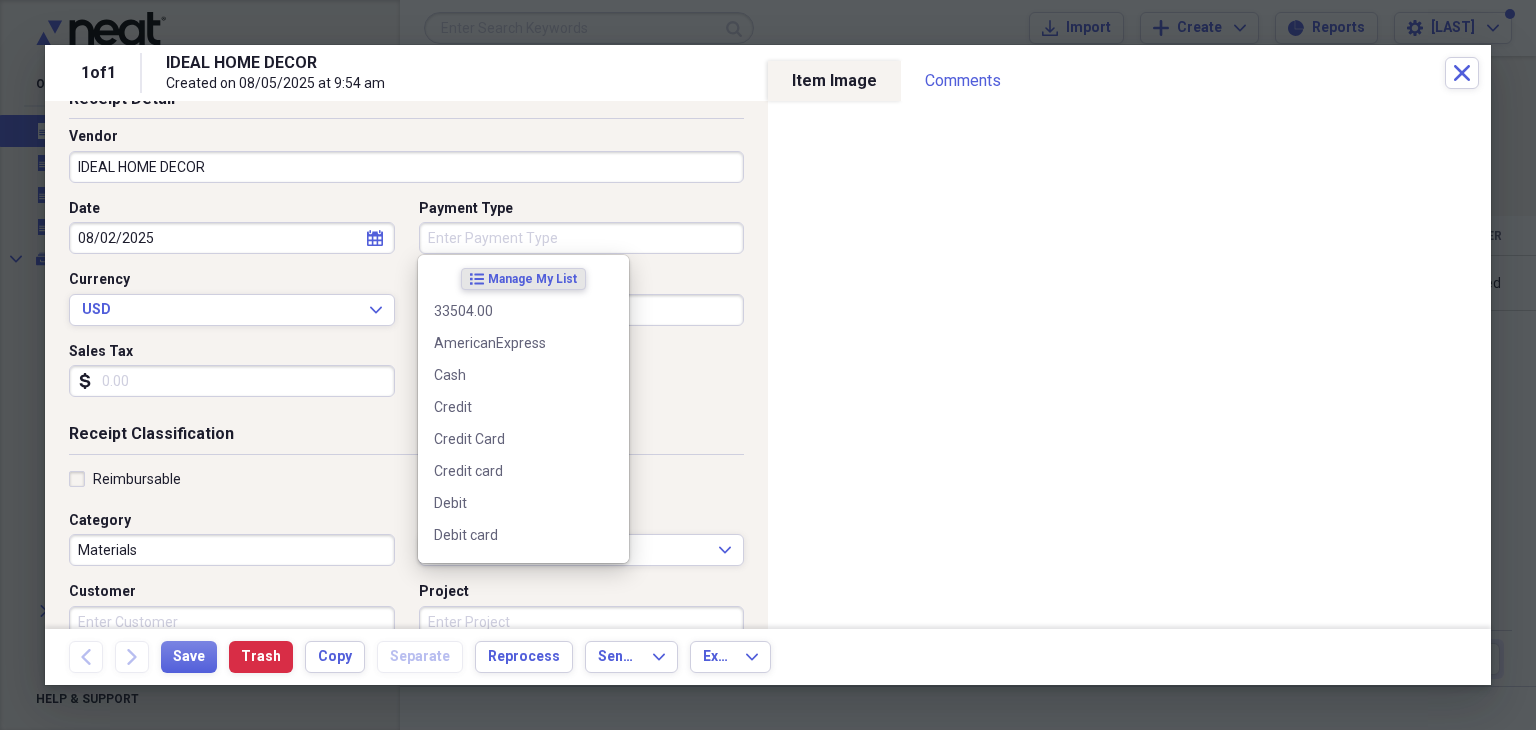 scroll, scrollTop: 122, scrollLeft: 0, axis: vertical 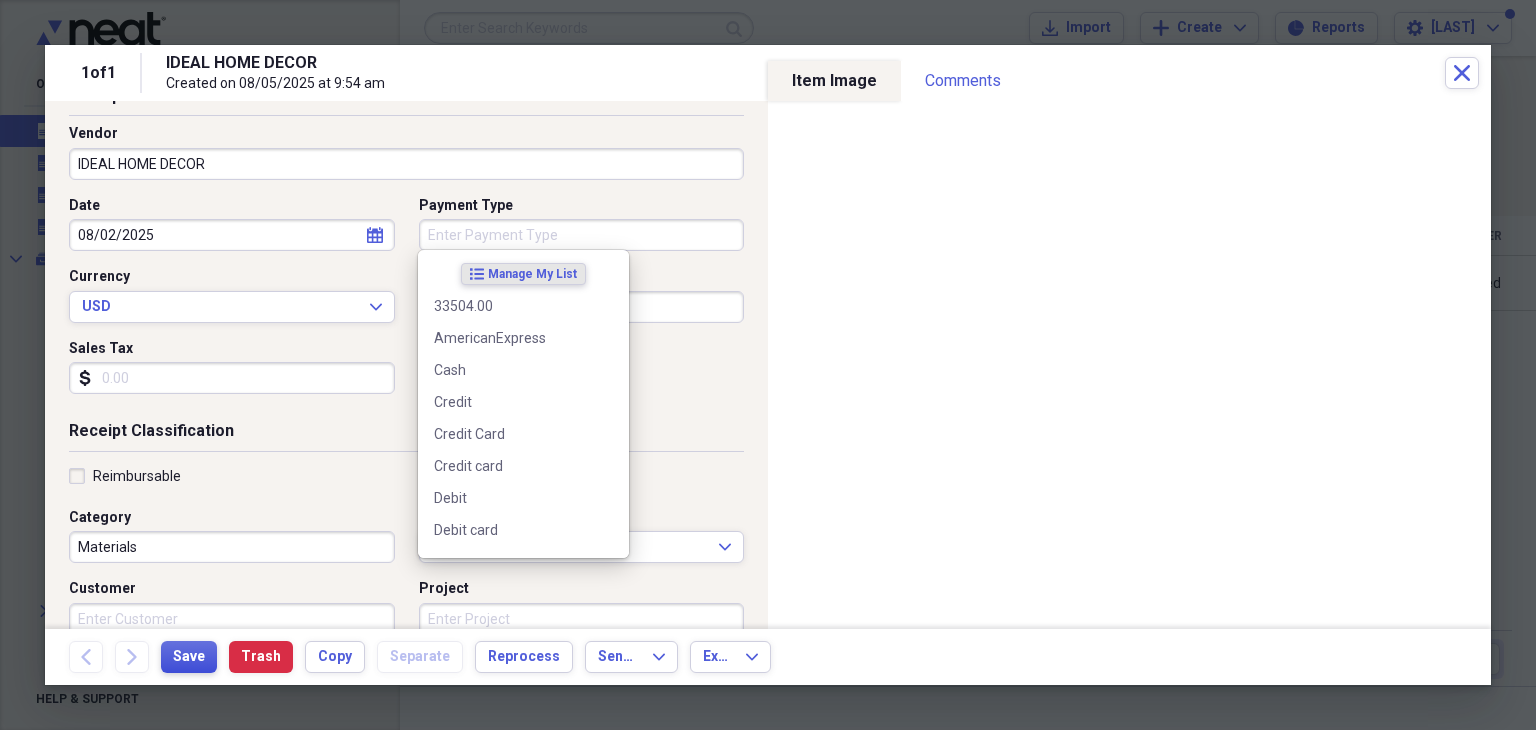 type 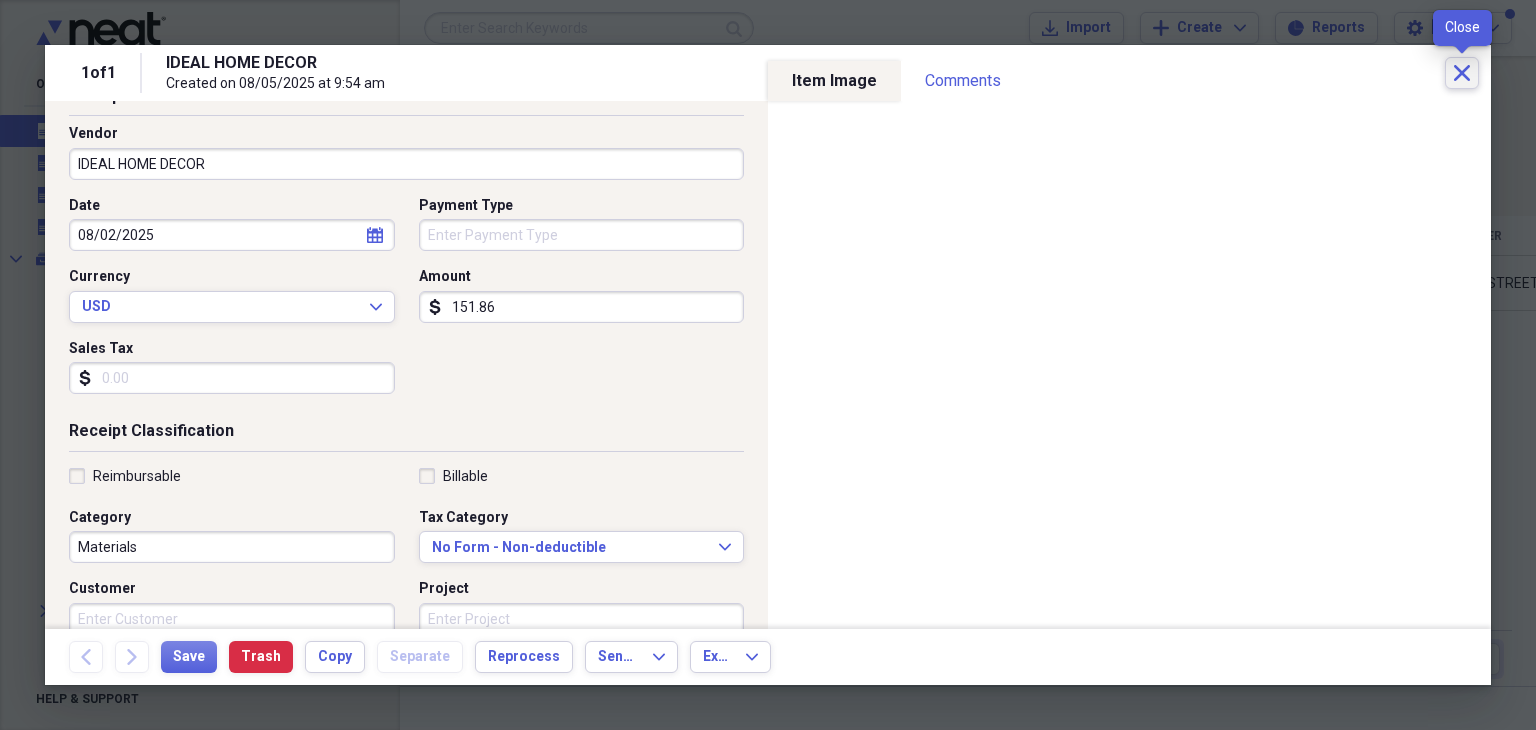 click 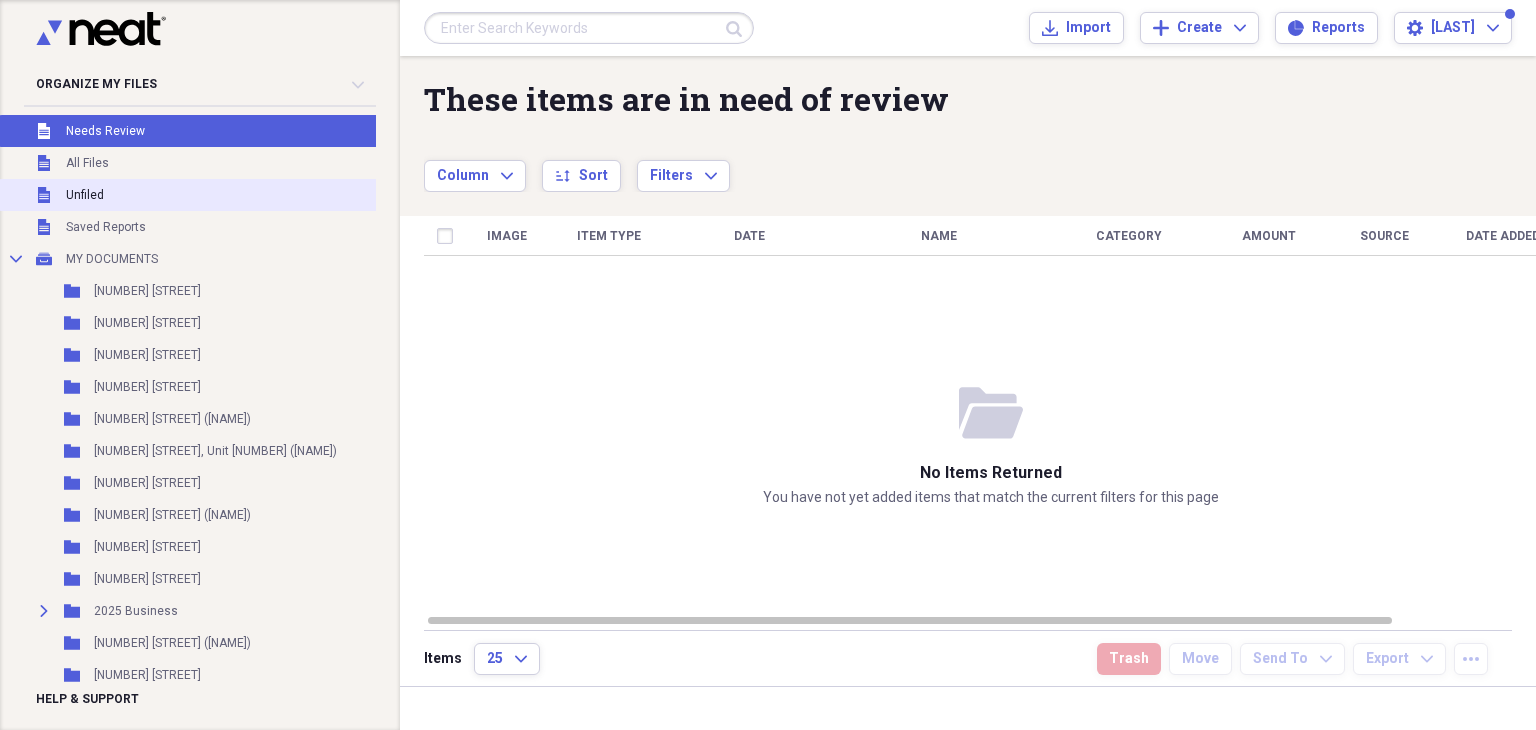 click on "Unfiled" at bounding box center (85, 195) 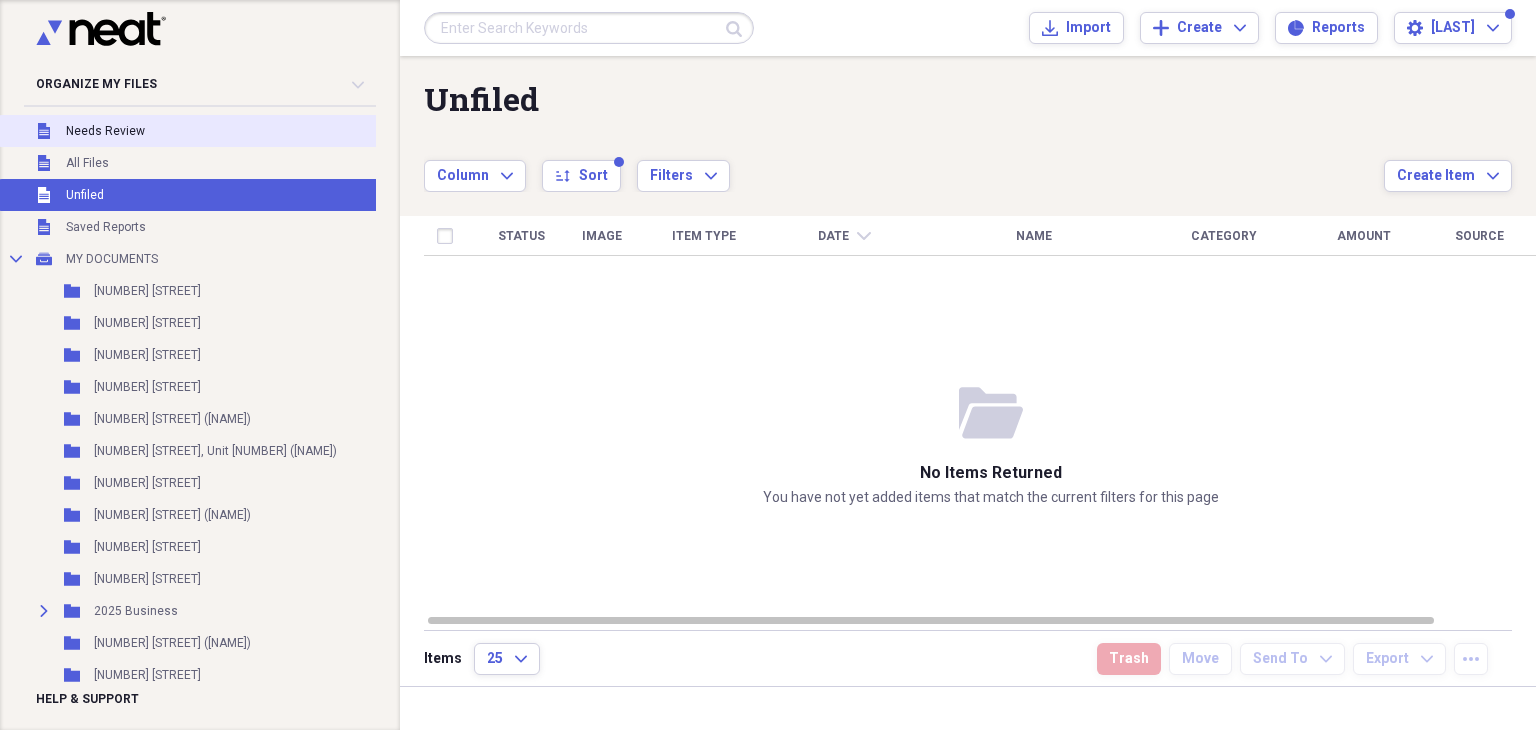 click on "Needs Review" at bounding box center (105, 131) 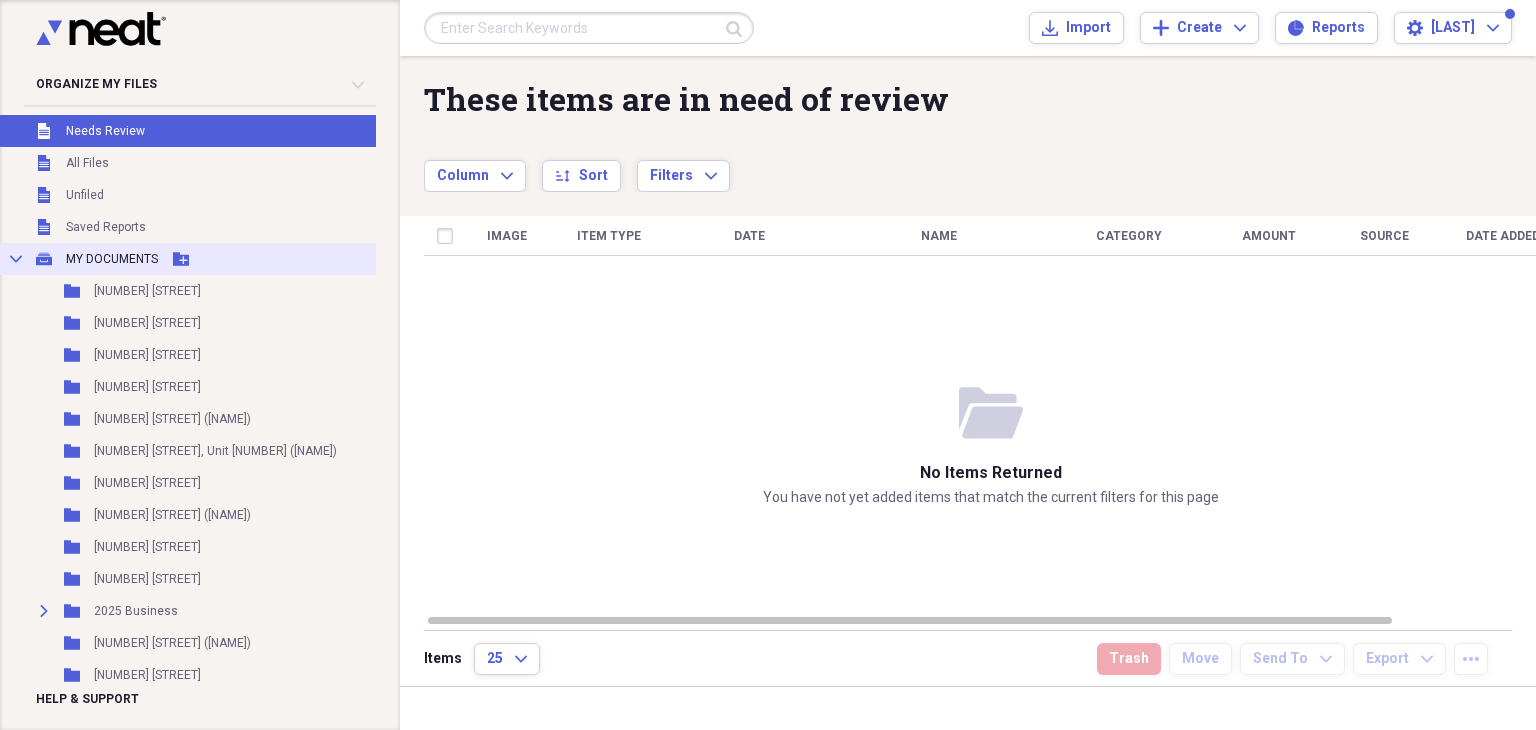 click 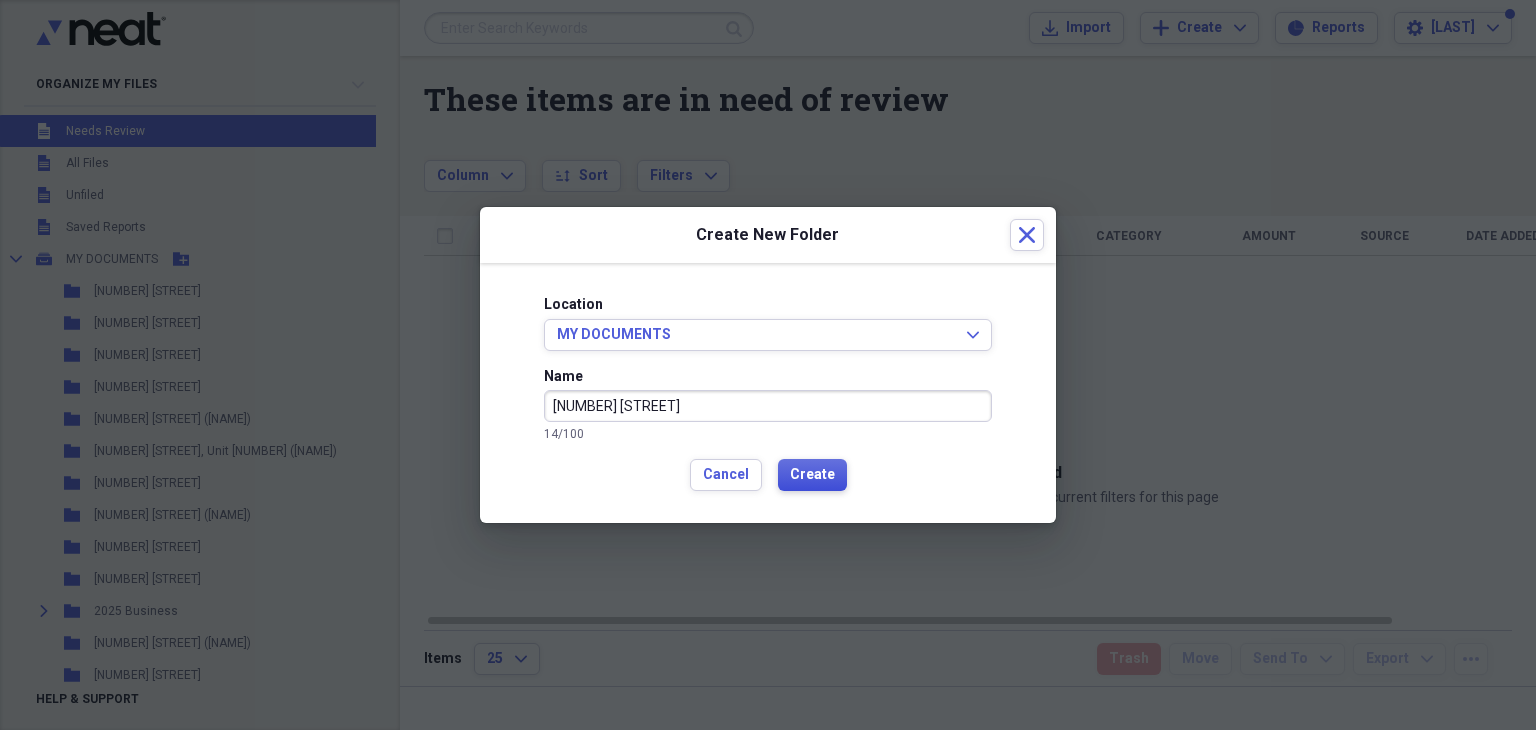 type on "[NUMBER] [STREET]" 